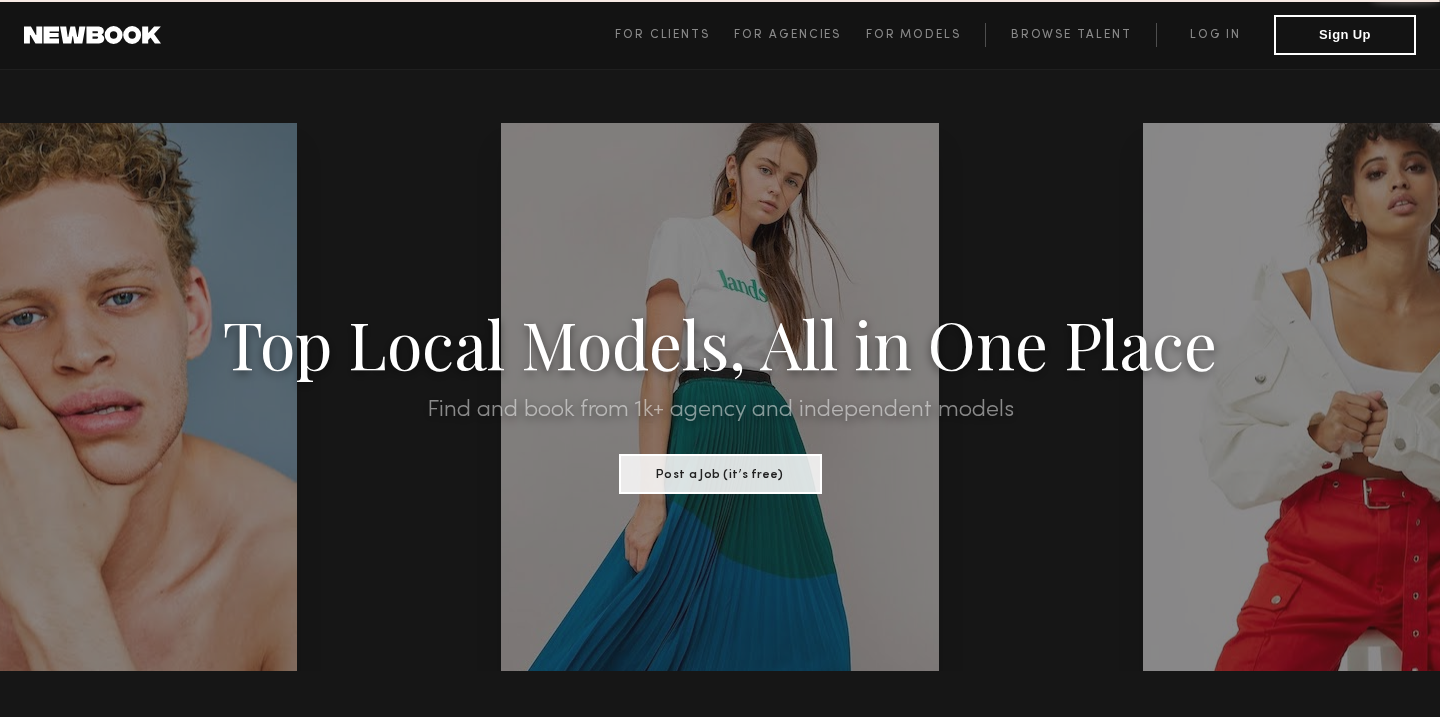scroll, scrollTop: 0, scrollLeft: 0, axis: both 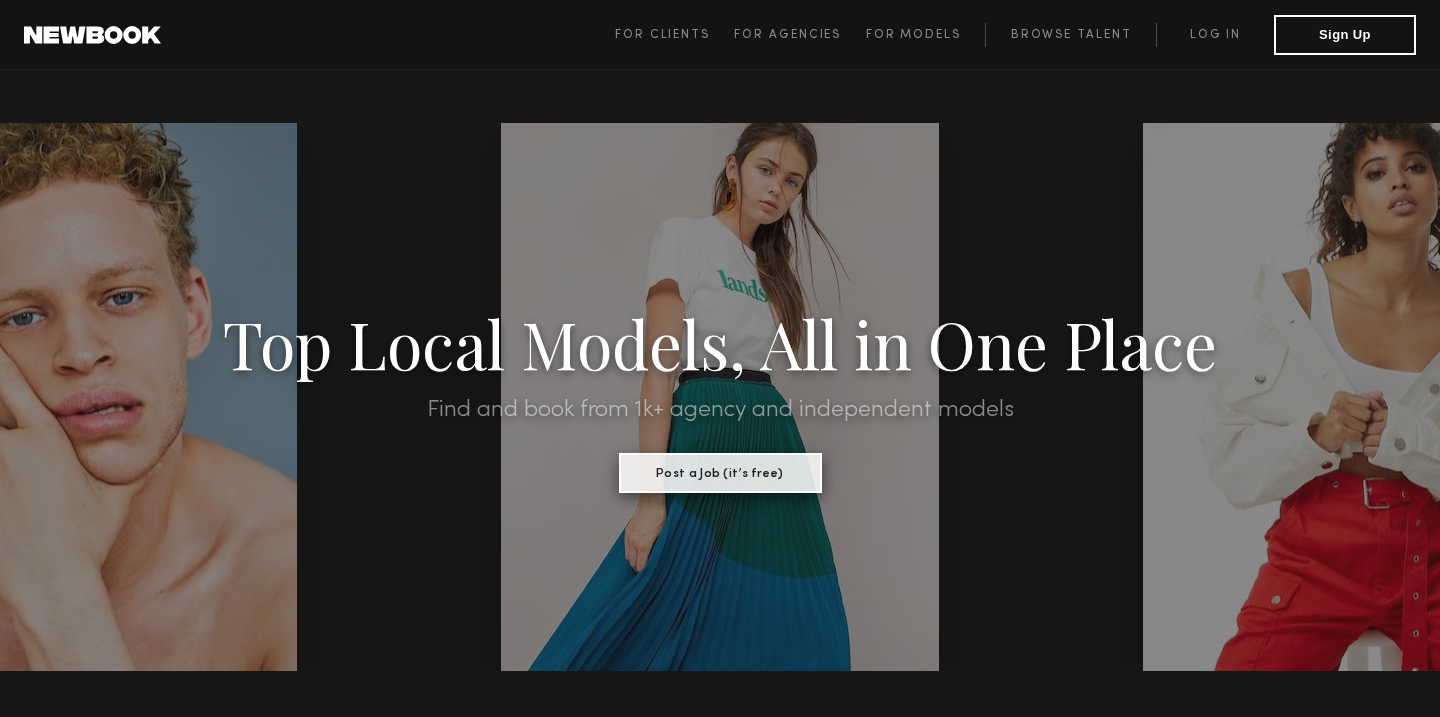 click on "Post a Job (it’s free)" 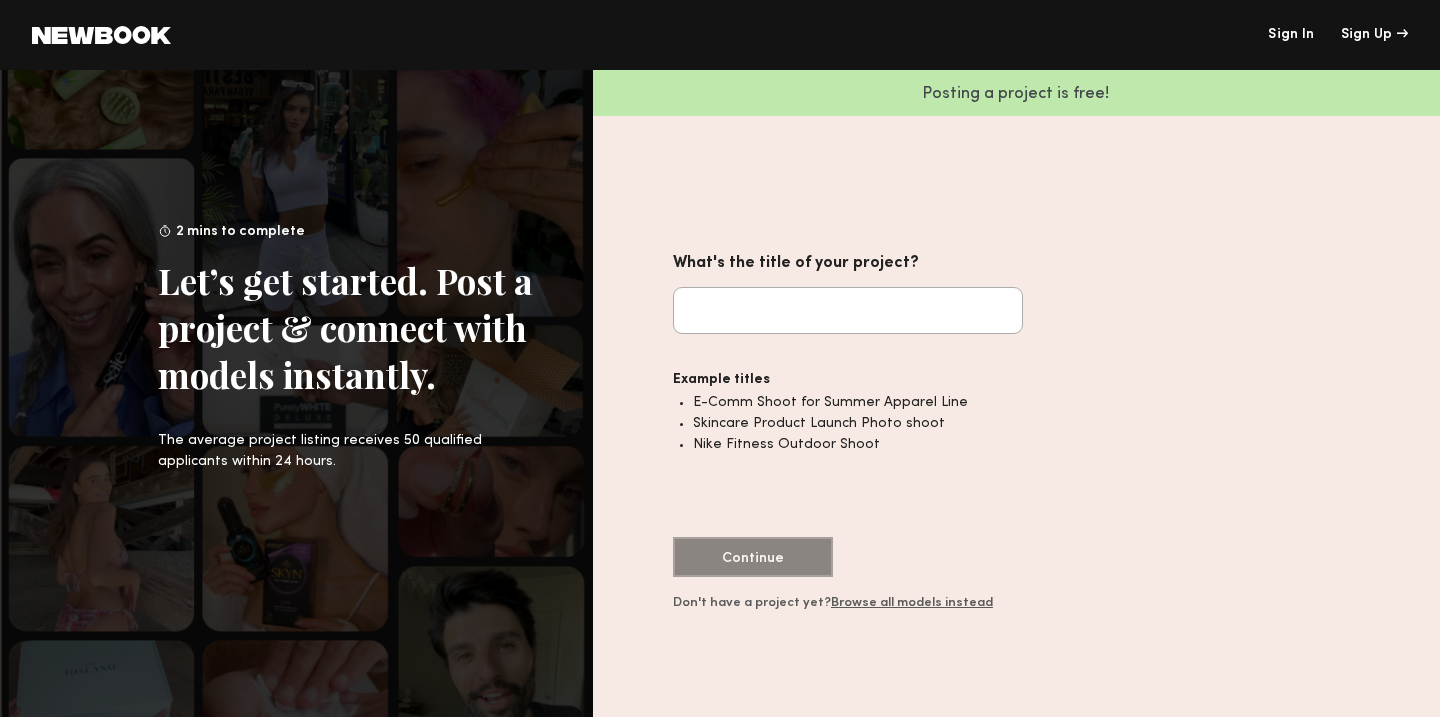 click on "What's the title of your project?" 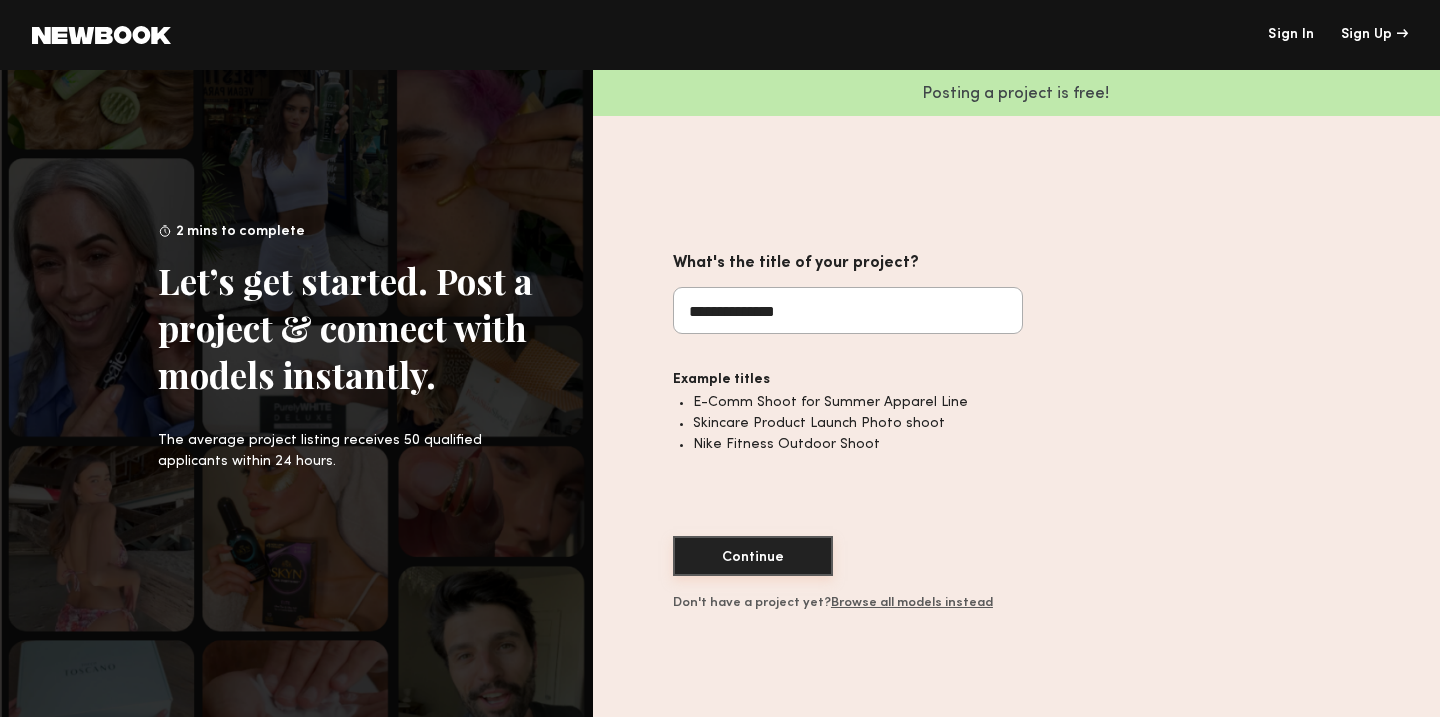 type on "**********" 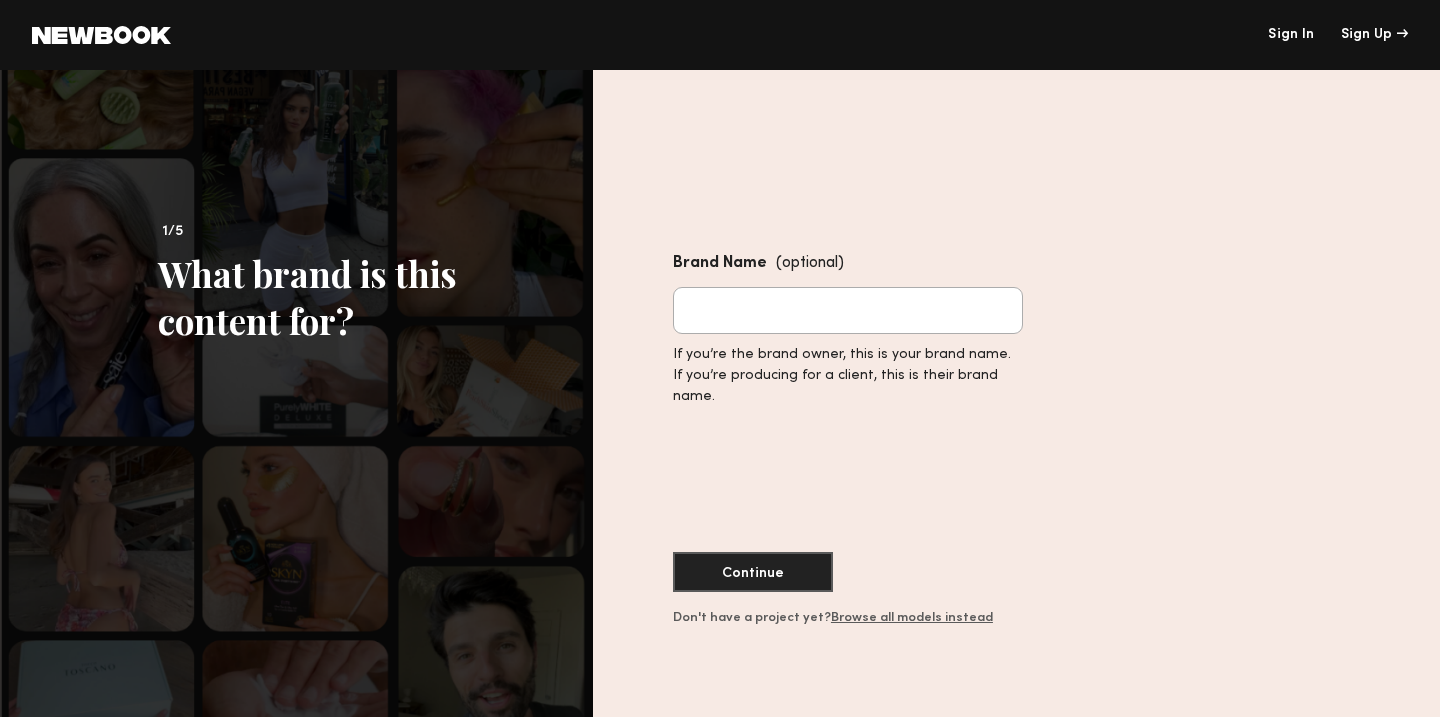 click on "Brand Name  (optional)" 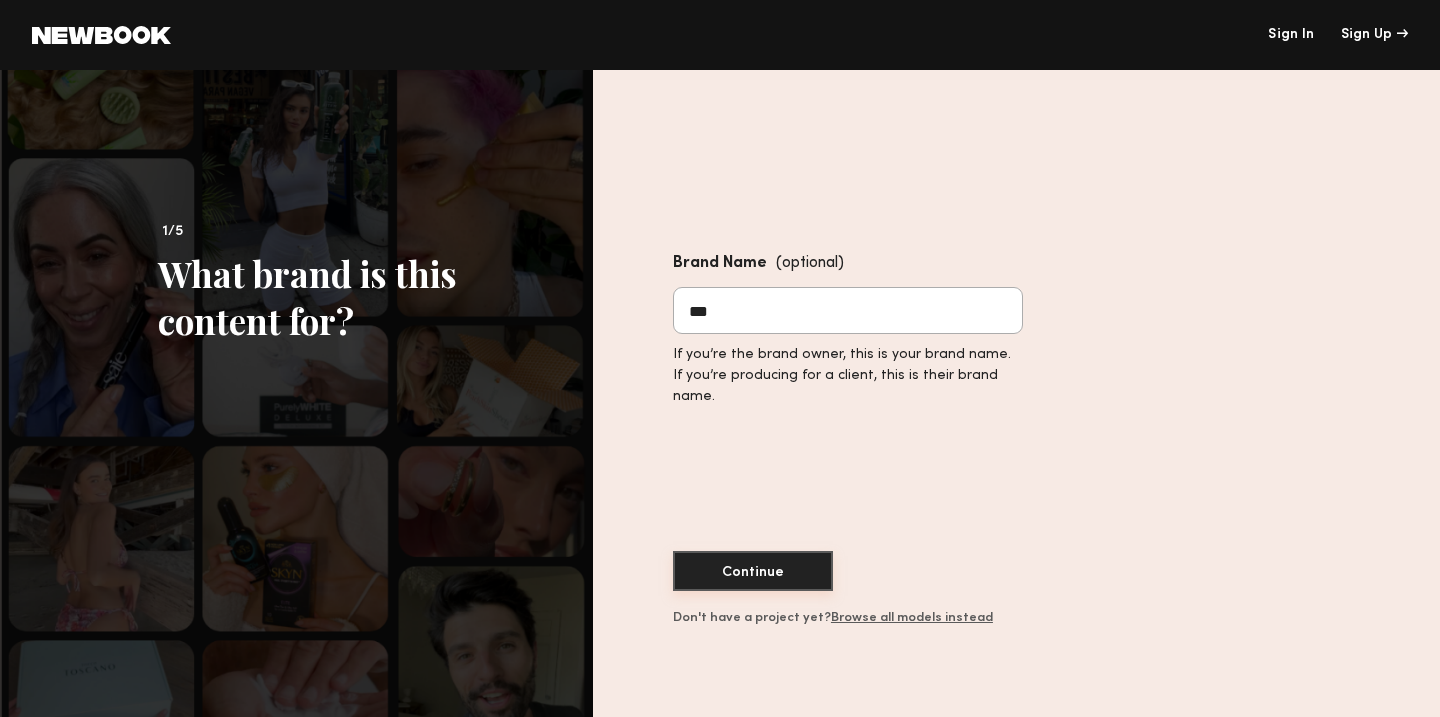 type on "***" 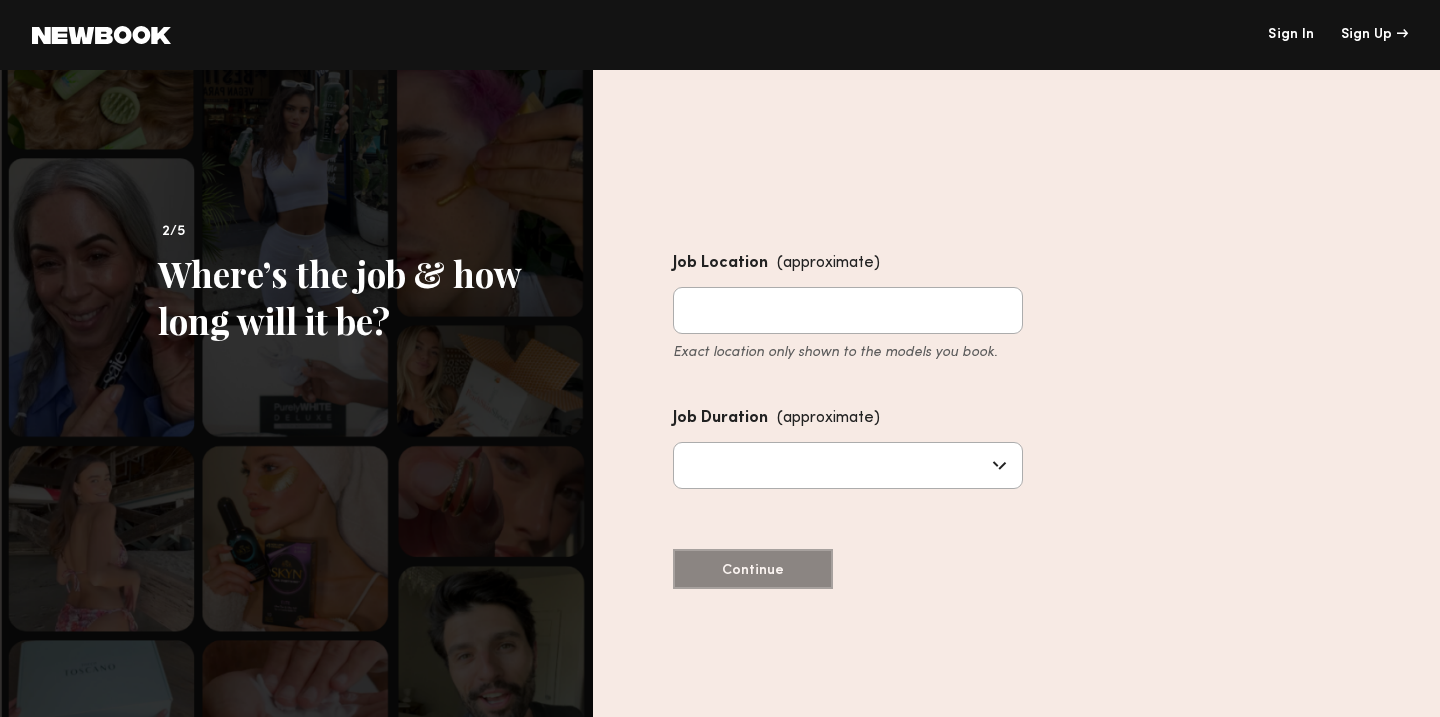 click on "[CITY] (approximate) Exact location only shown to the models you book." 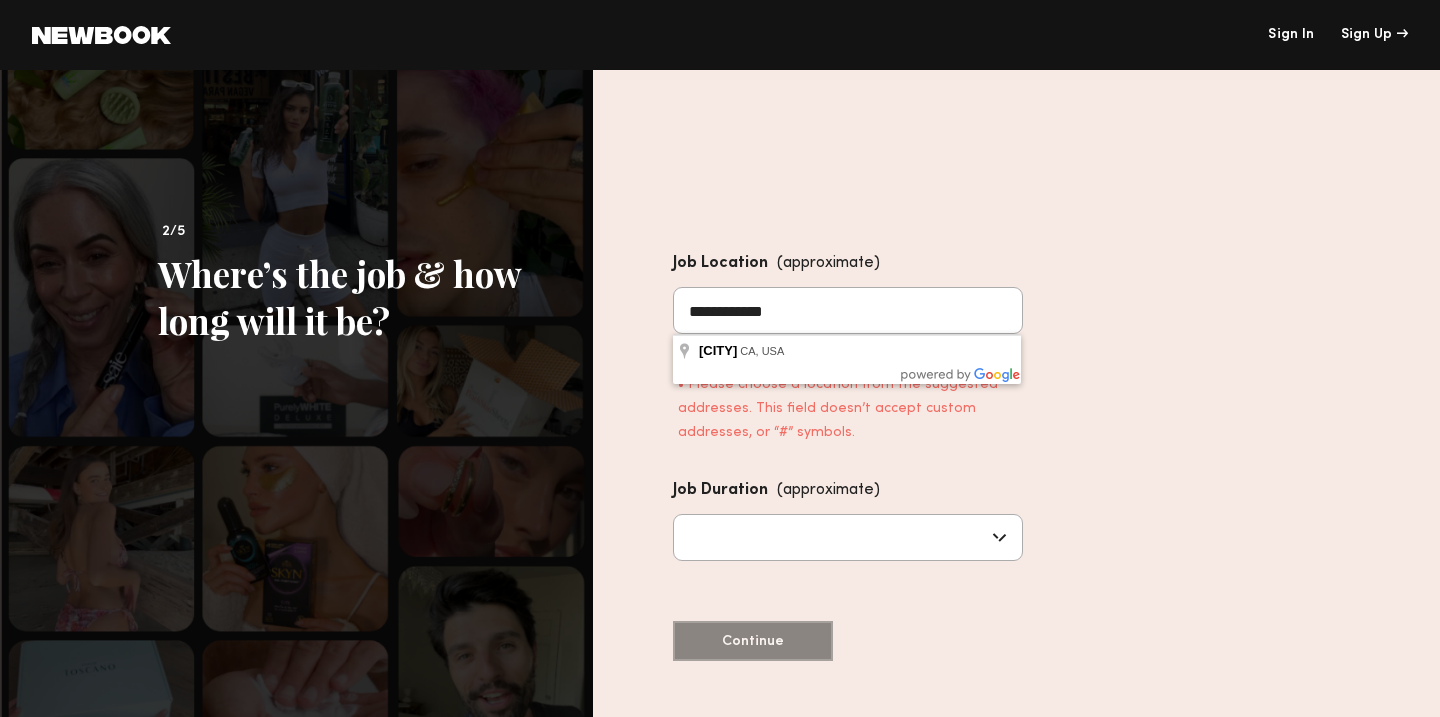type on "**********" 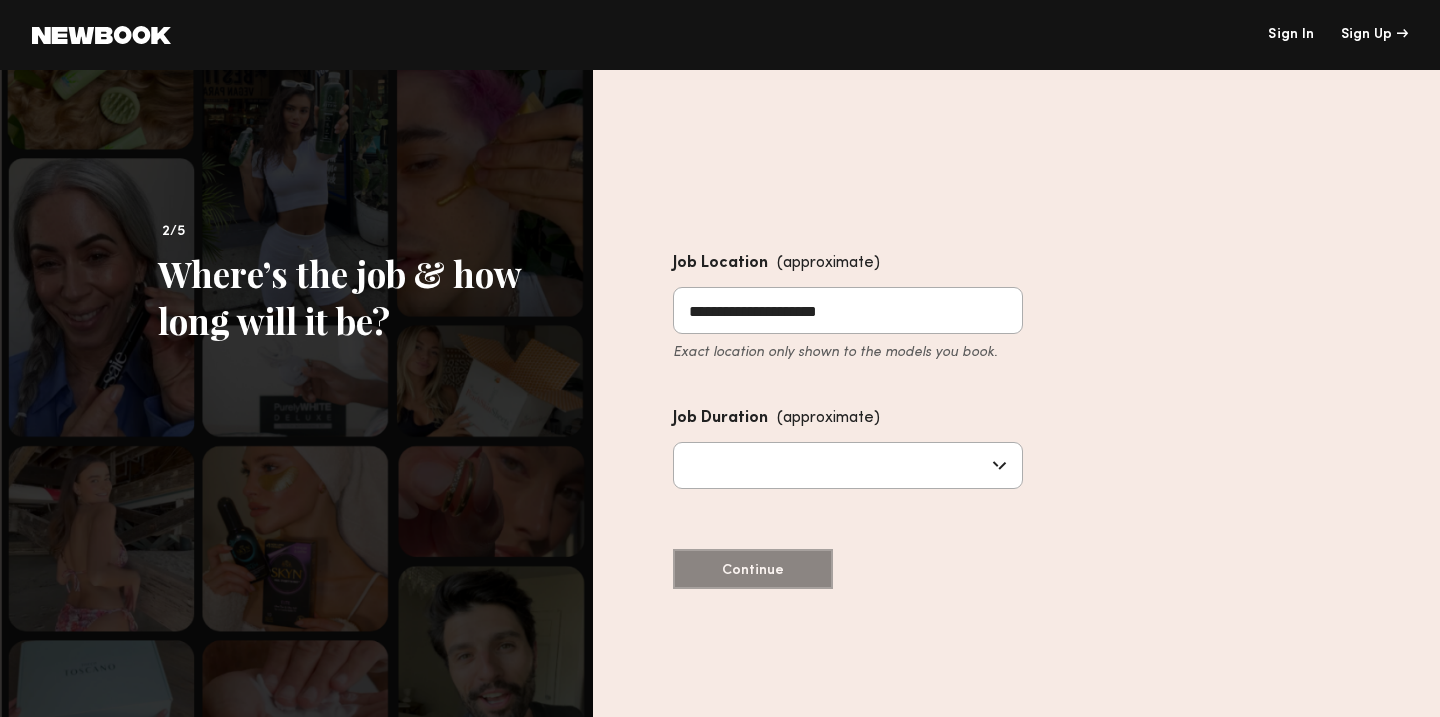 click 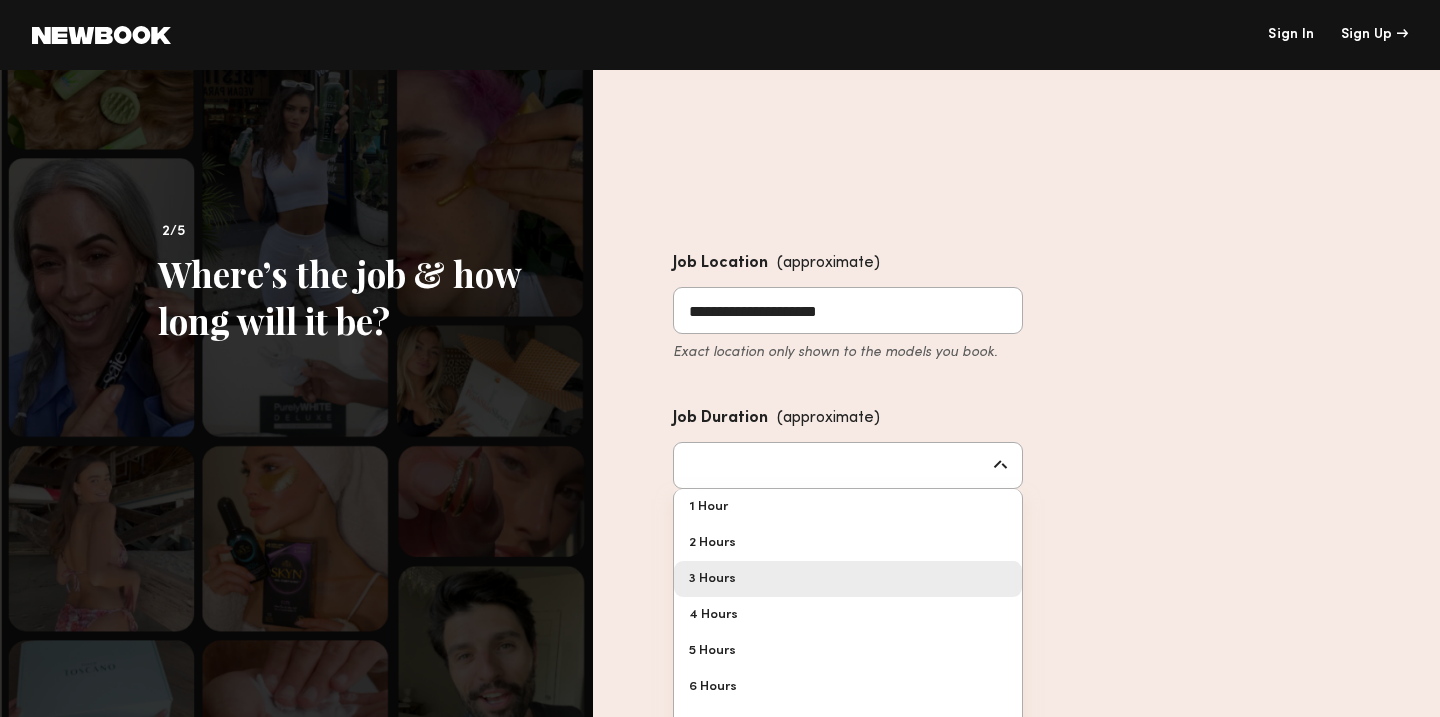 type on "*******" 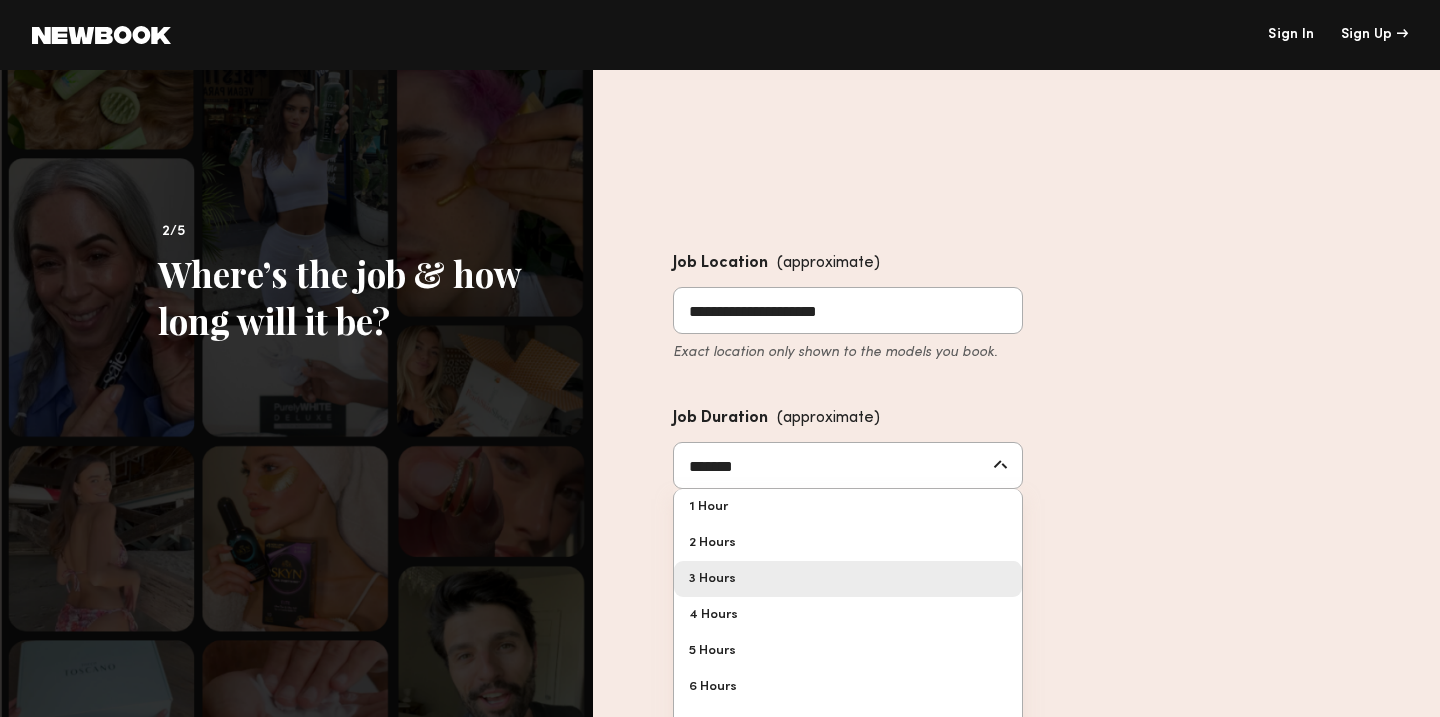 click on "**********" 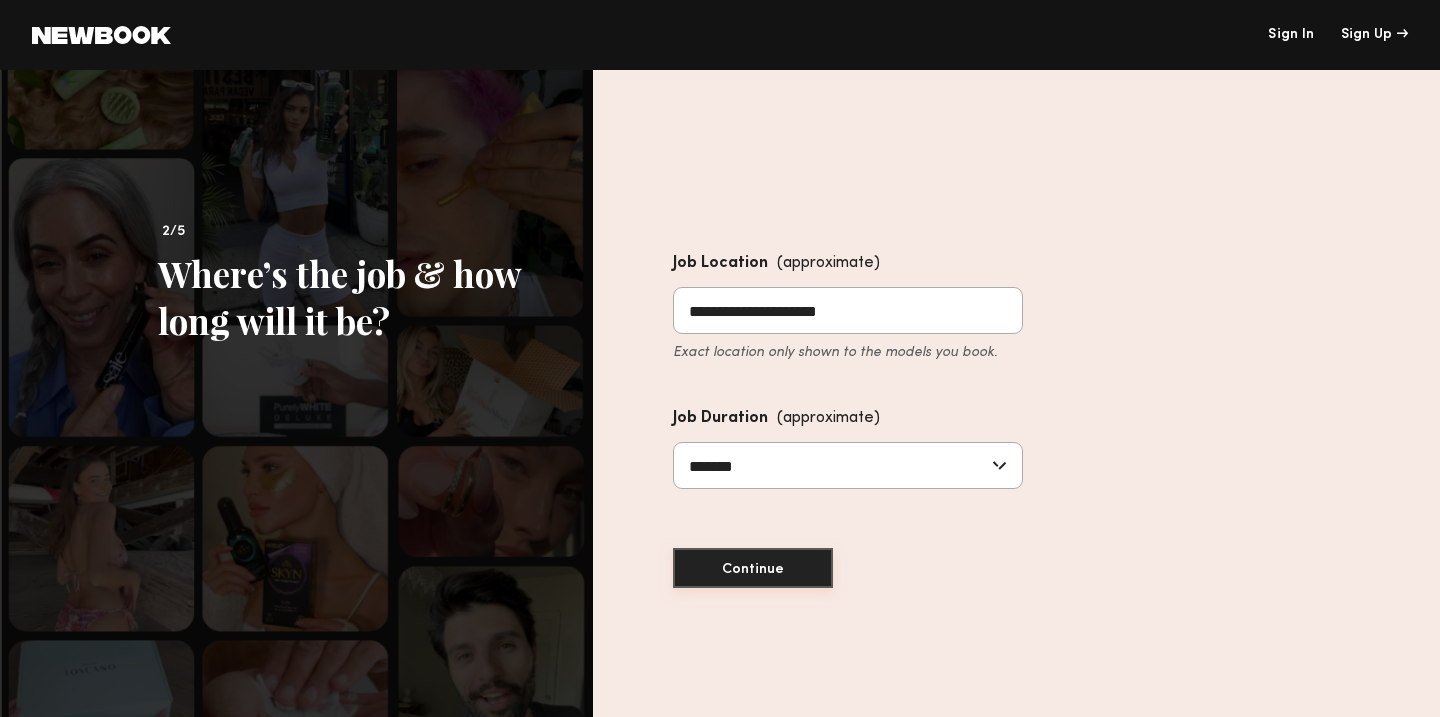 click on "Continue" 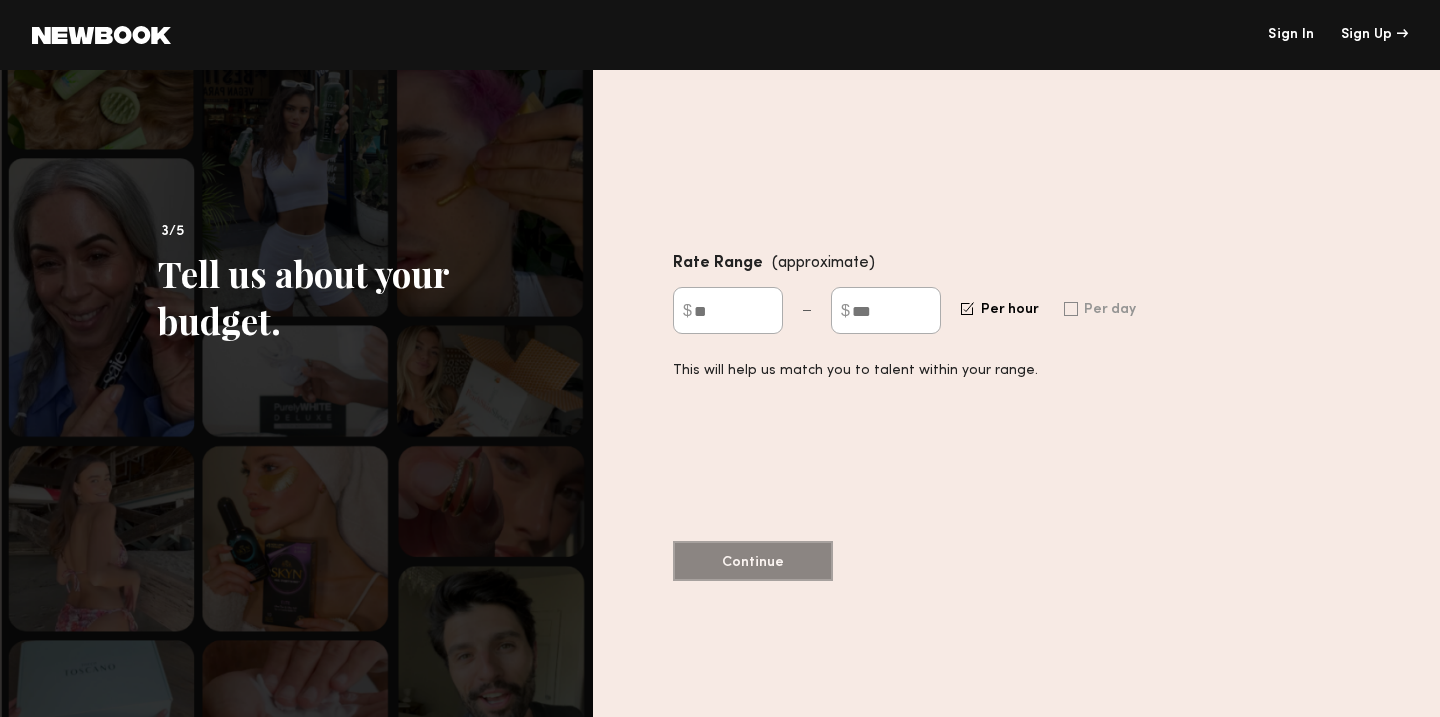 click on "$" 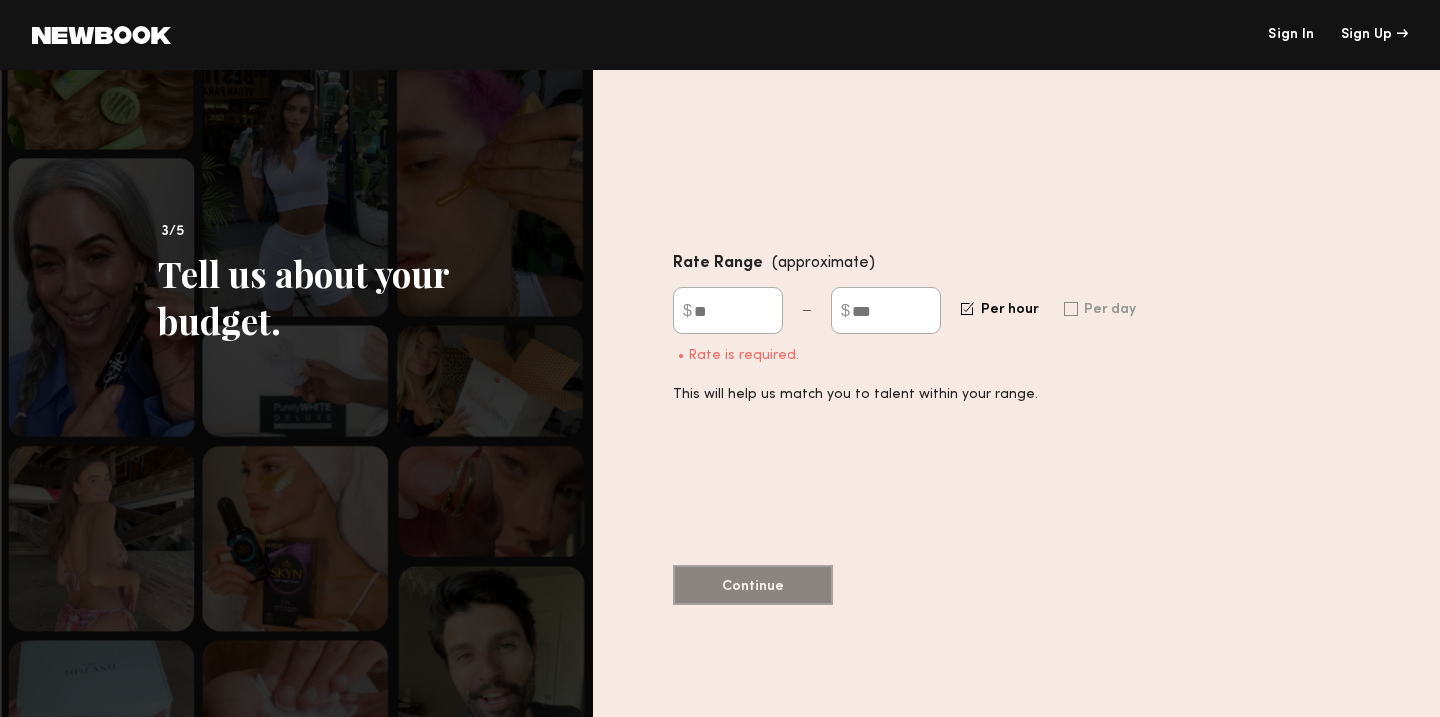 type on "**" 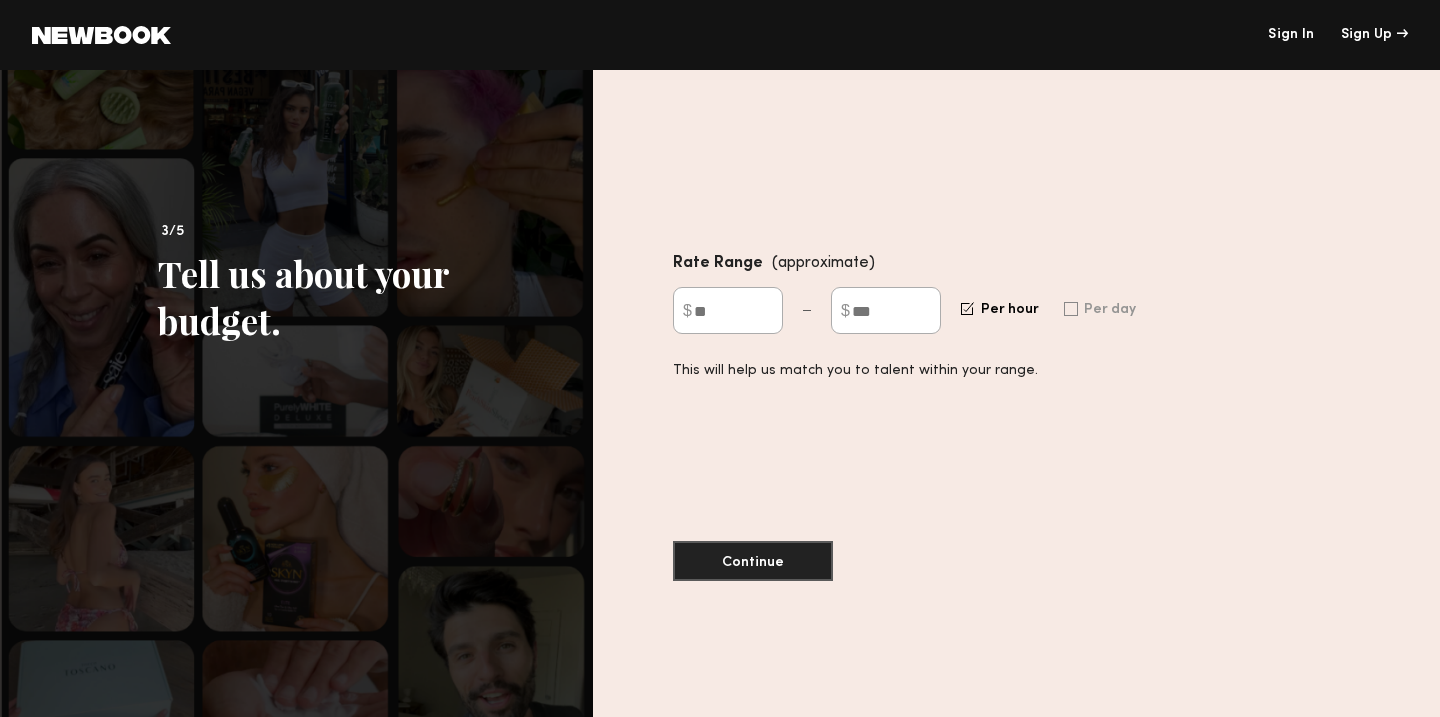 type on "***" 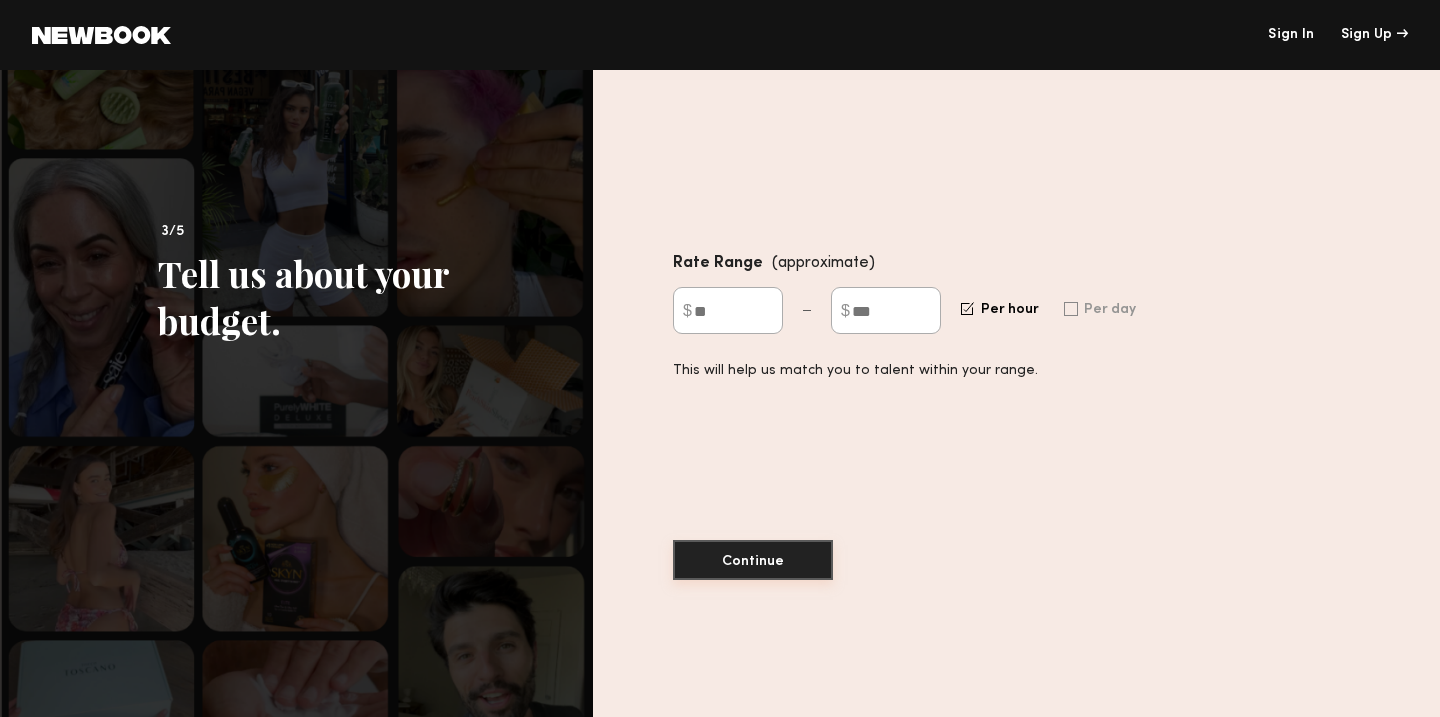 click on "Continue" 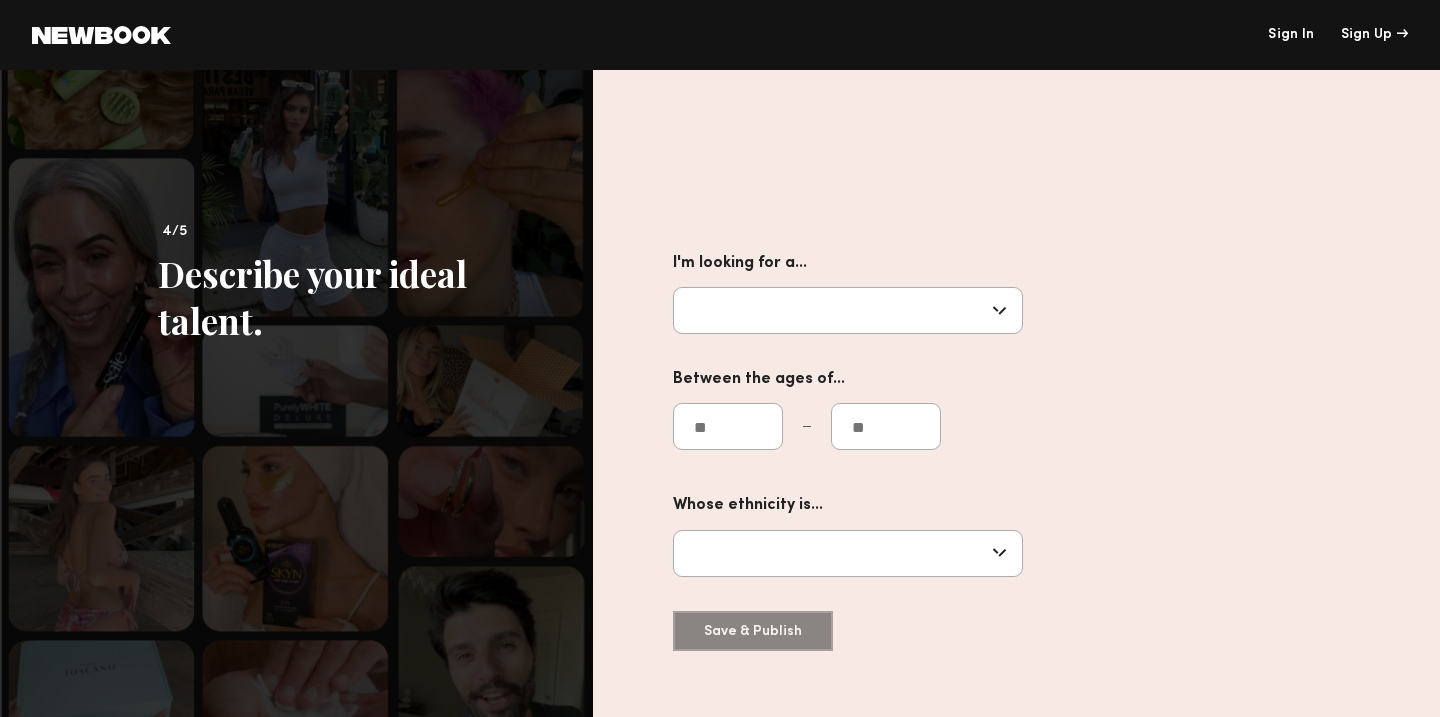click 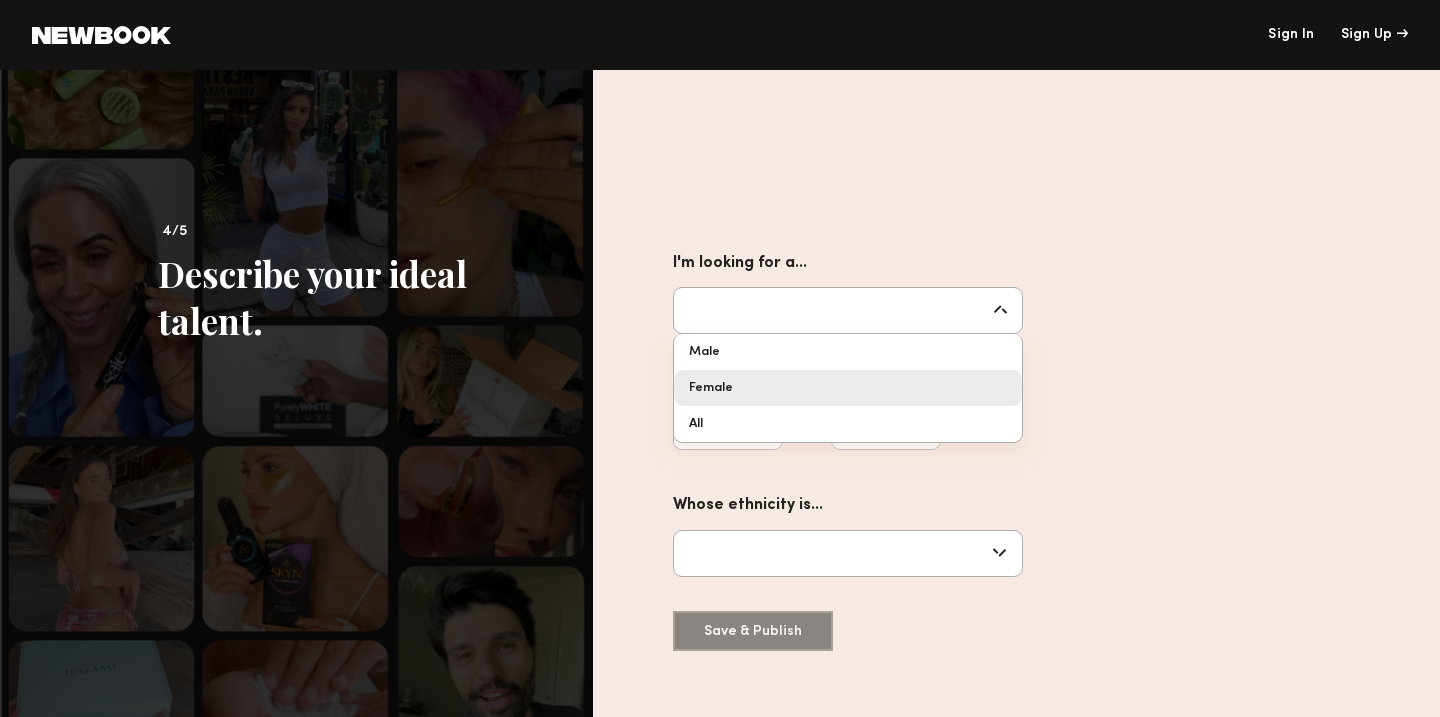 type on "******" 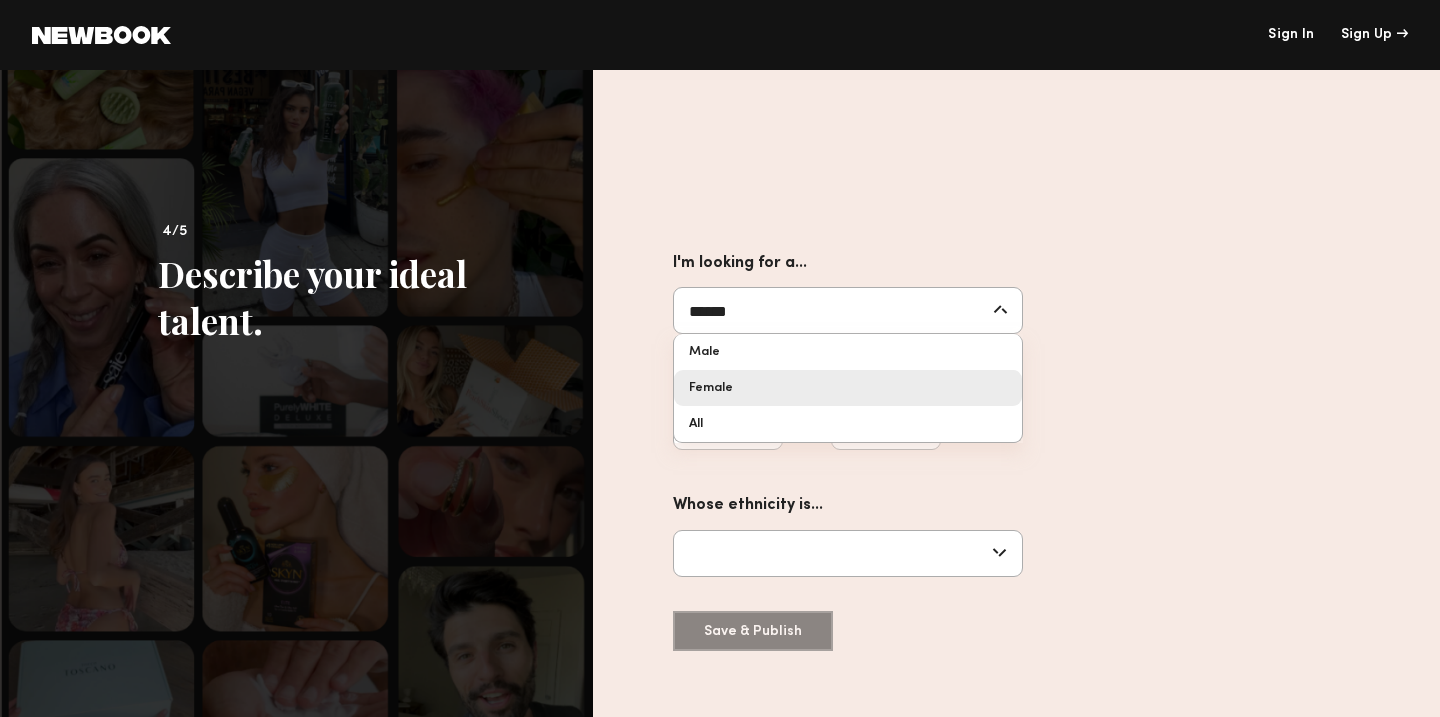 click on "I'm looking for a... ****** Male Female All Between the ages of... Whose ethnicity is... [ETHNICITY] [ETHNICITY] [ETHNICITY] [ETHNICITY] [ETHNICITY] [ETHNICITY] [ETHNICITY] Other" 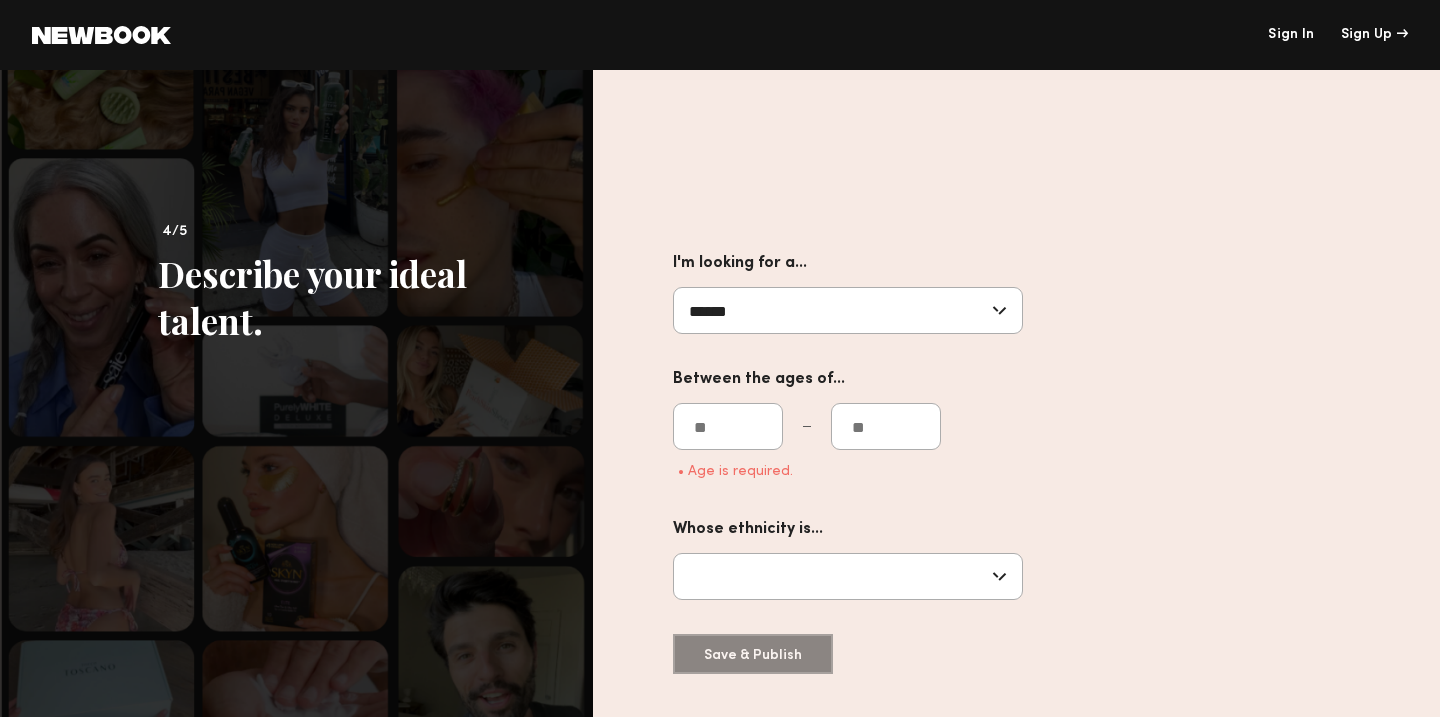 click 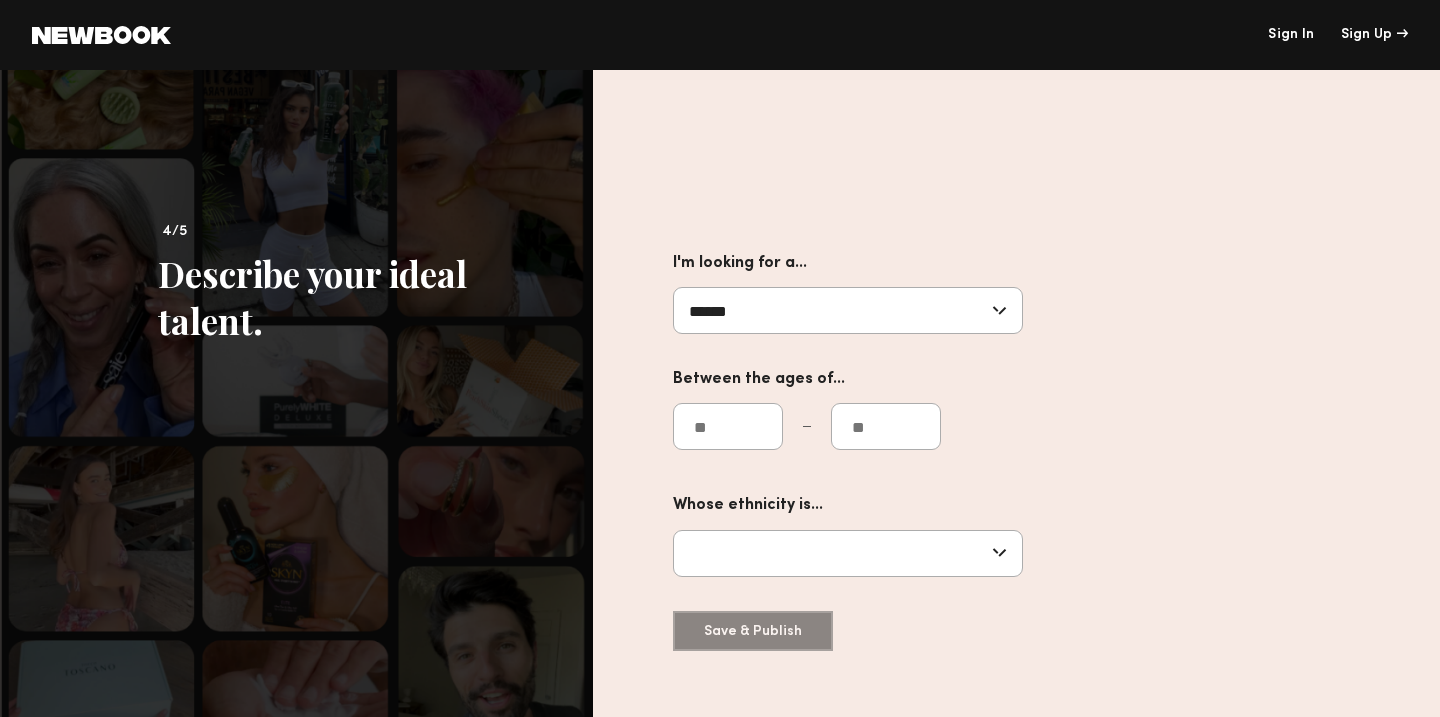 type on "**" 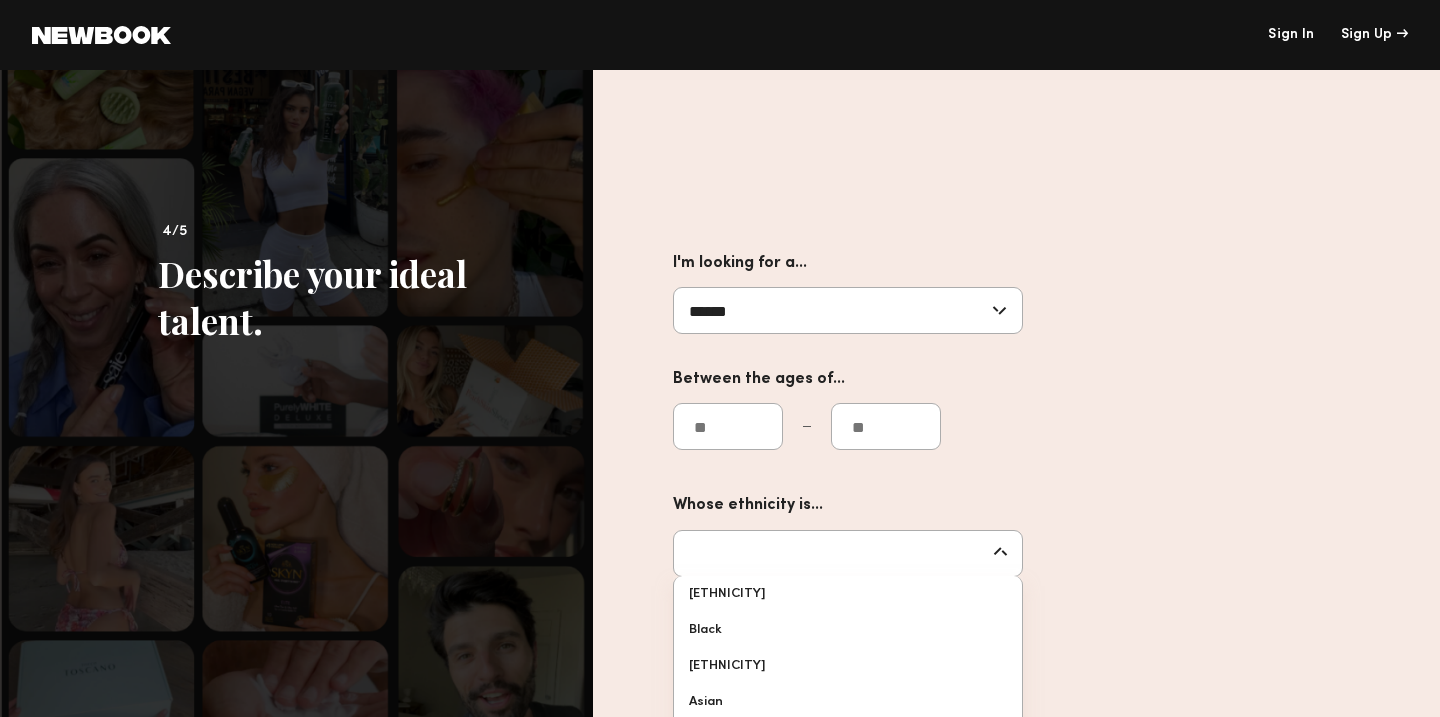 scroll, scrollTop: 148, scrollLeft: 0, axis: vertical 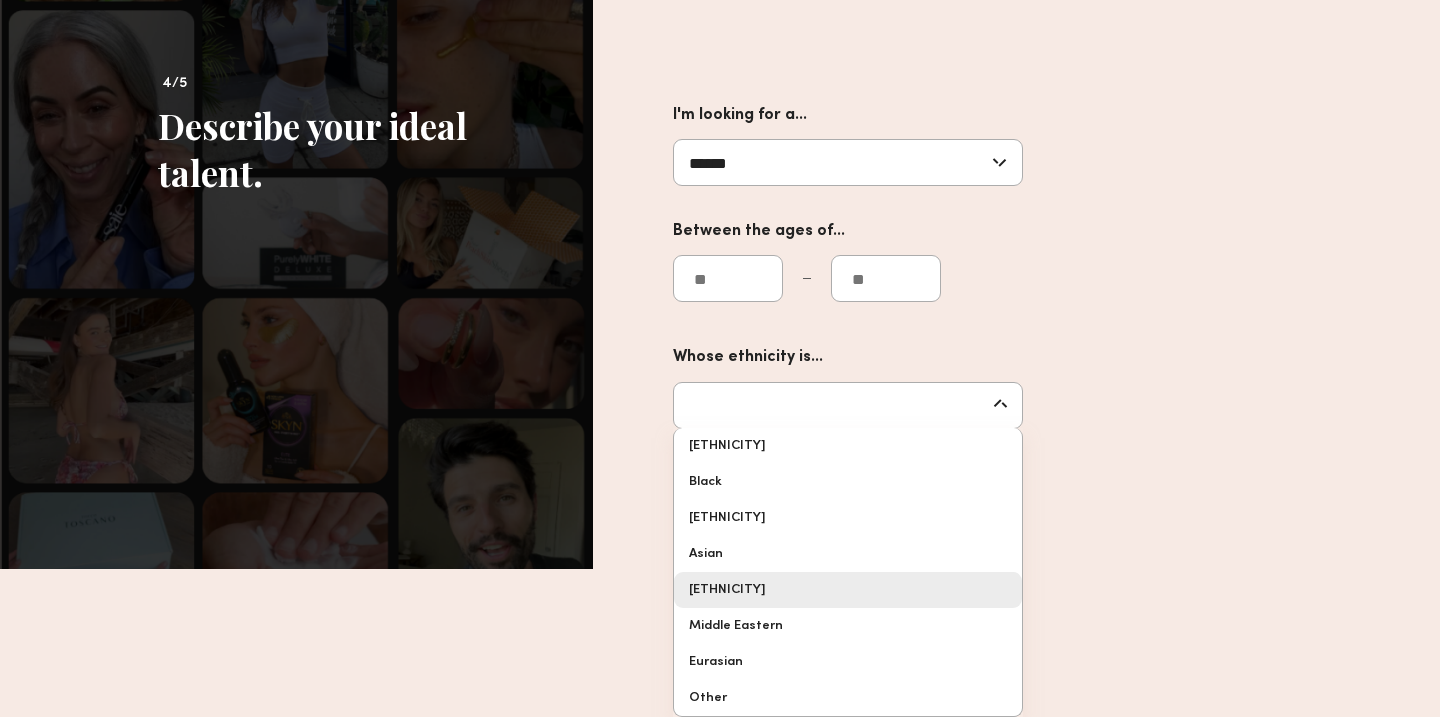 type on "**********" 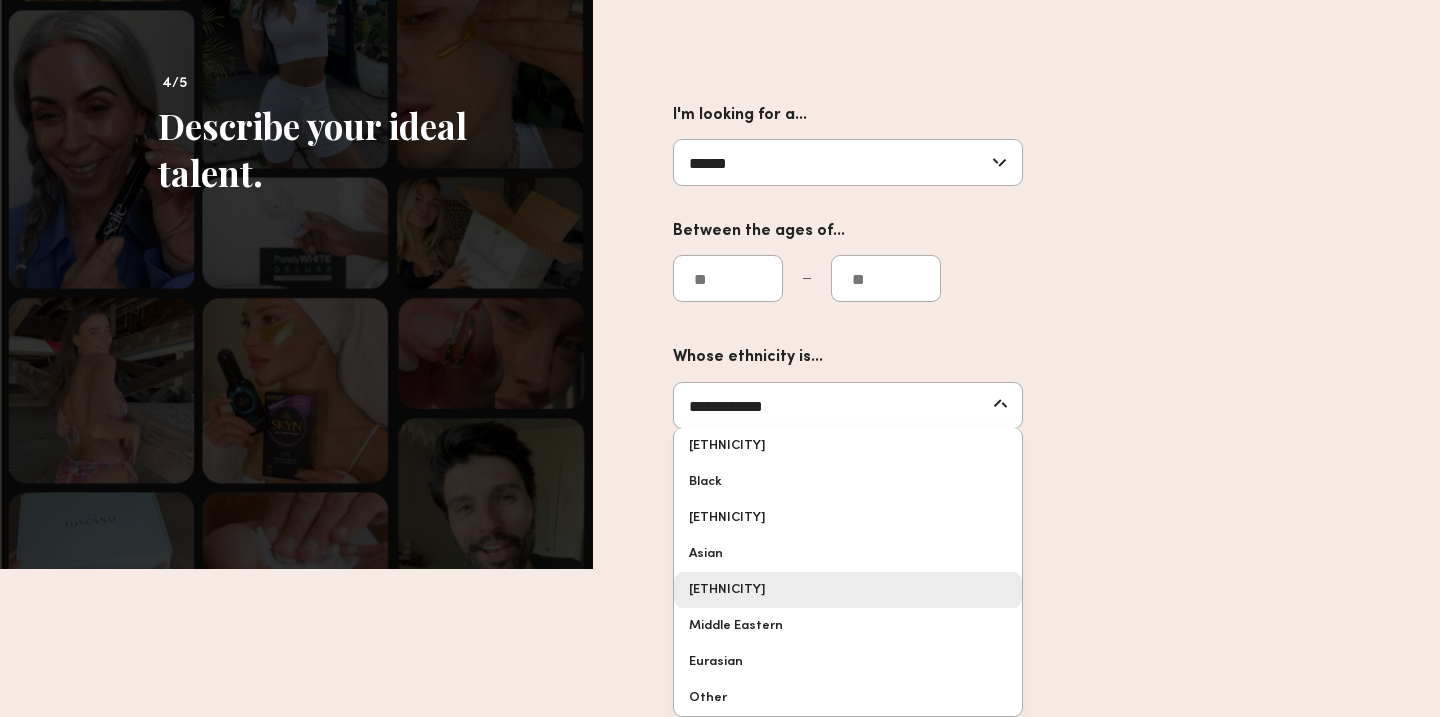 scroll, scrollTop: 0, scrollLeft: 0, axis: both 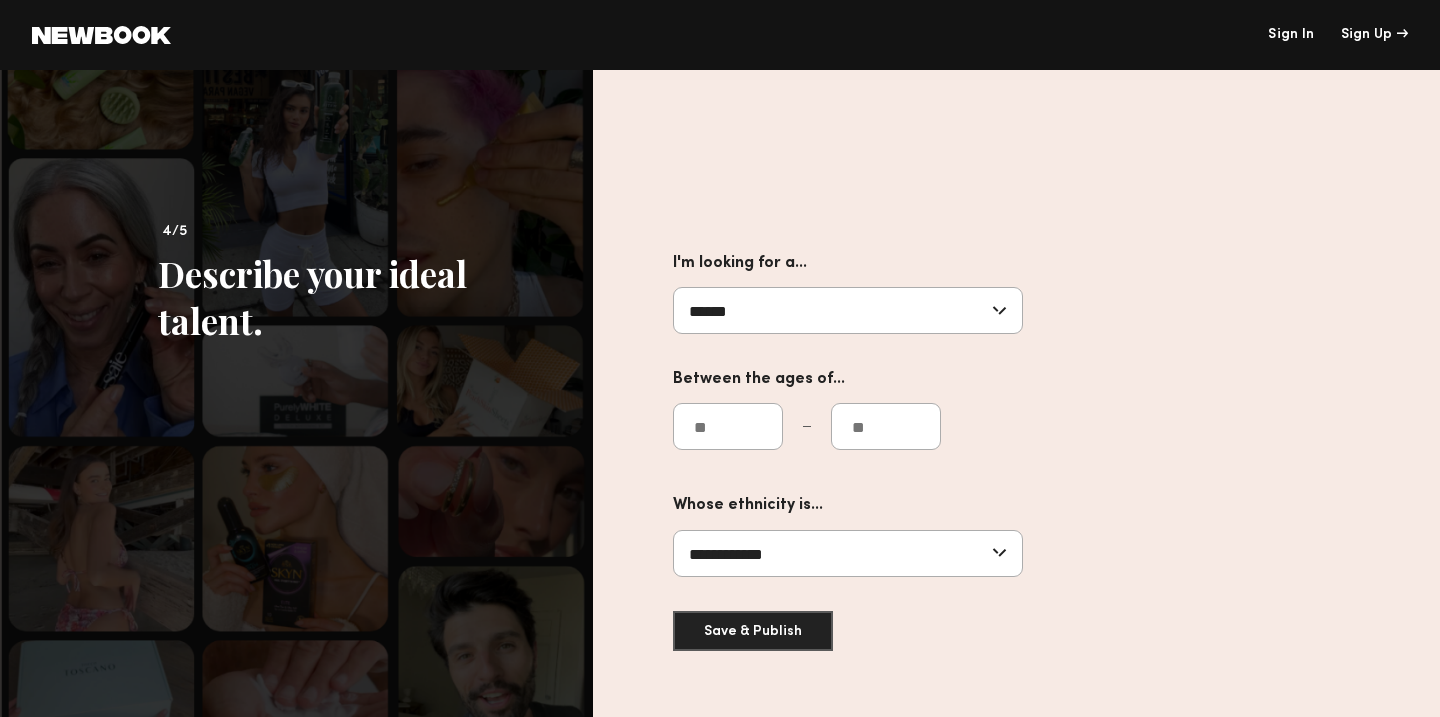 click on "I'm looking for a... ****** Male Female All Between the ages of... ** ** Whose ethnicity is... [ETHNICITY] [ETHNICITY] [ETHNICITY] [ETHNICITY] [ETHNICITY] [ETHNICITY] [ETHNICITY] Other Save & Publish" 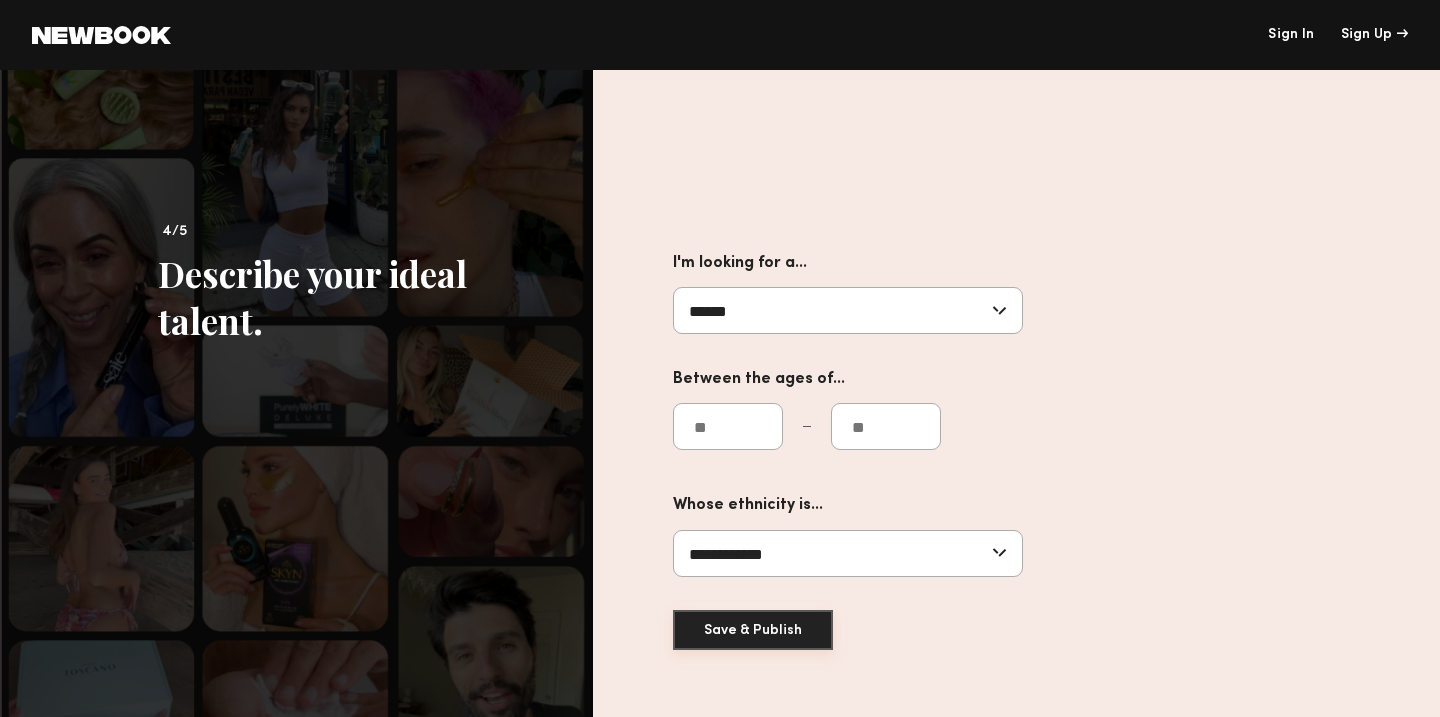 click on "Save & Publish" 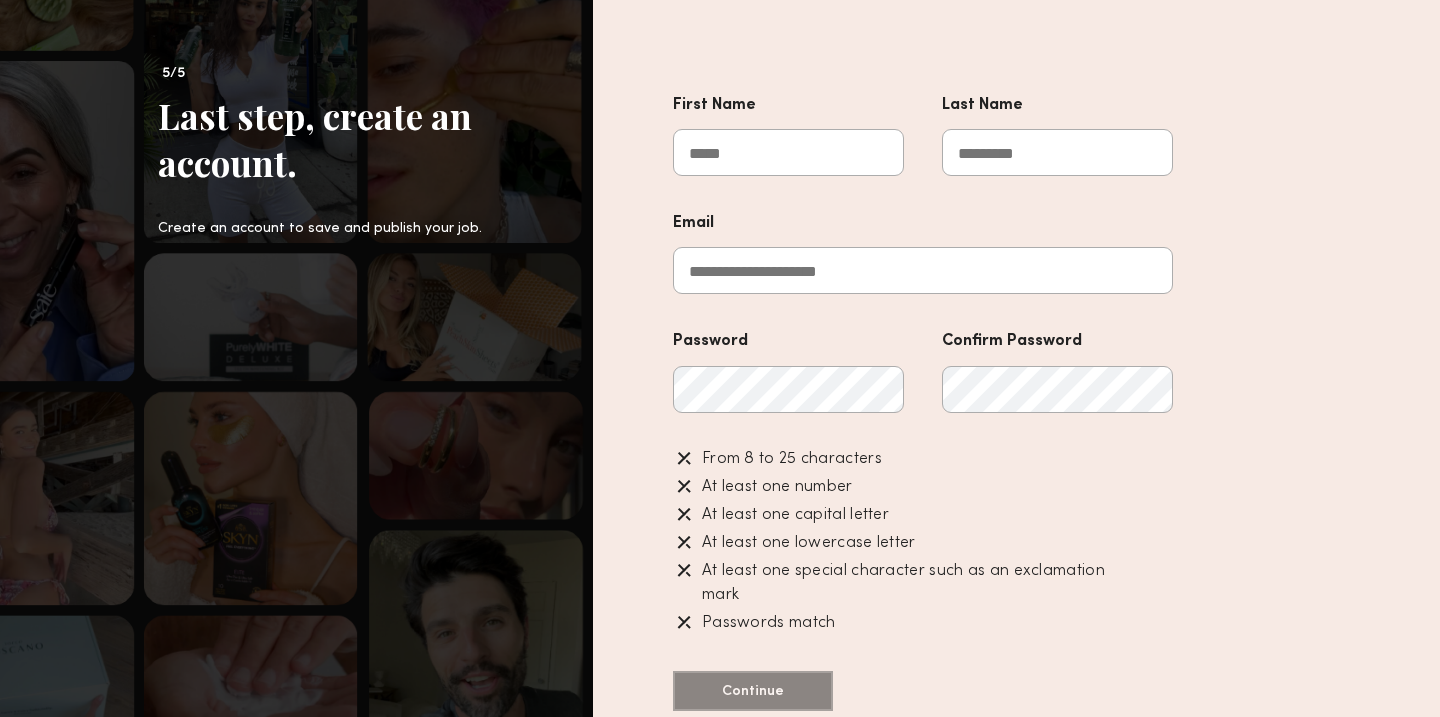 scroll, scrollTop: 167, scrollLeft: 0, axis: vertical 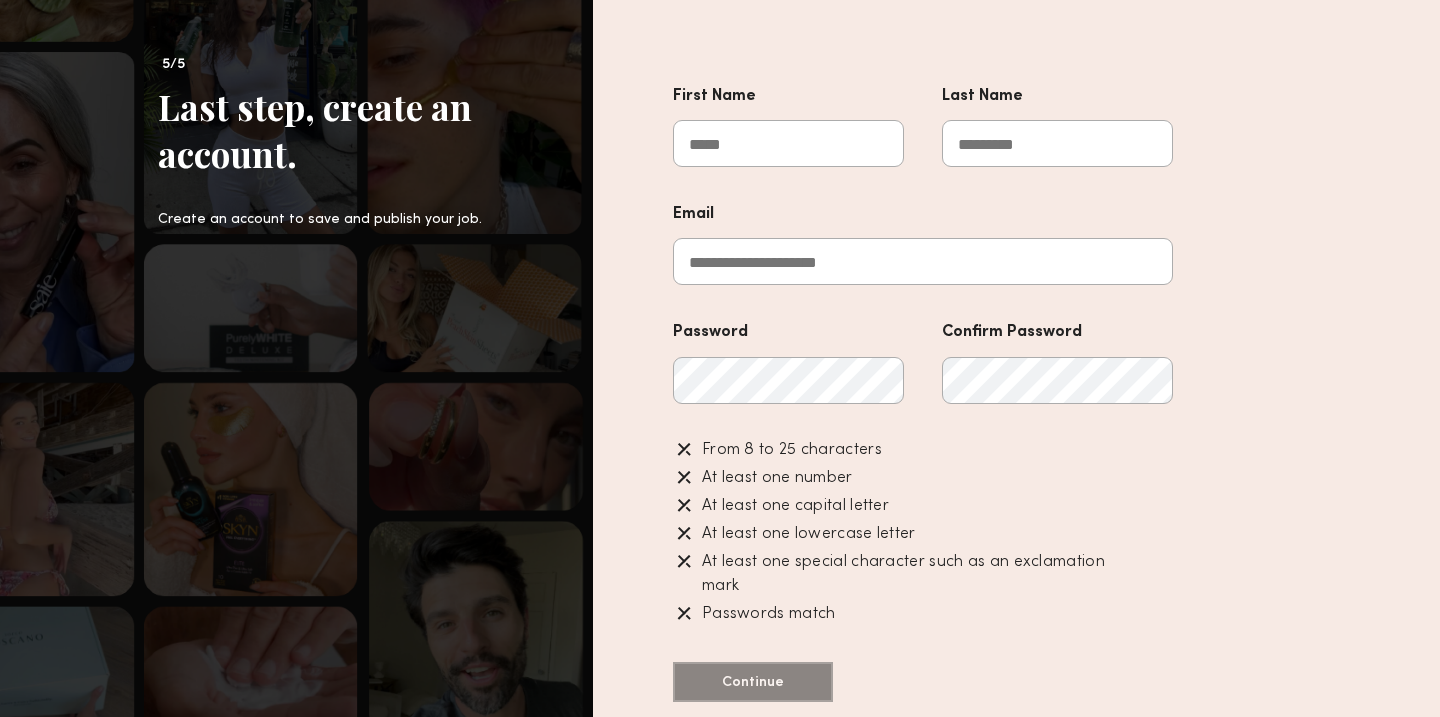 click on "First Name" 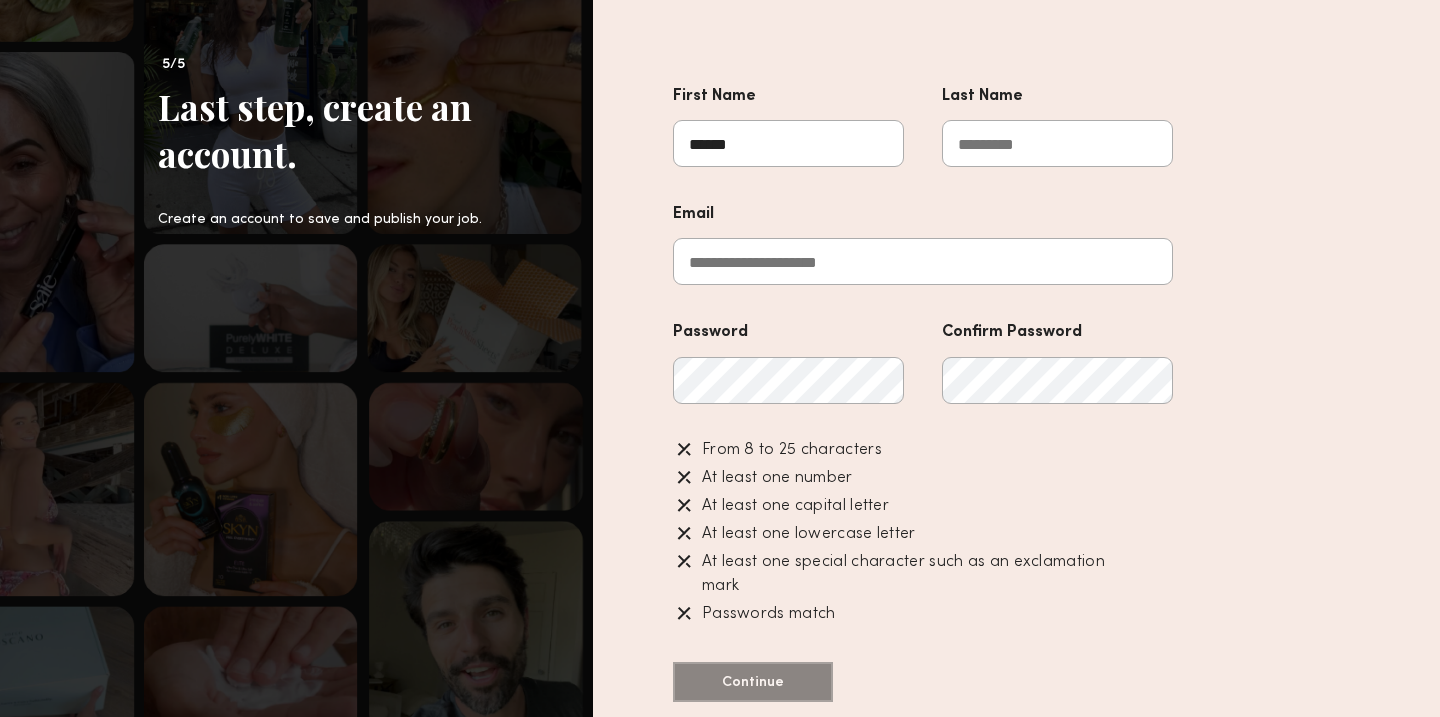 type on "*****" 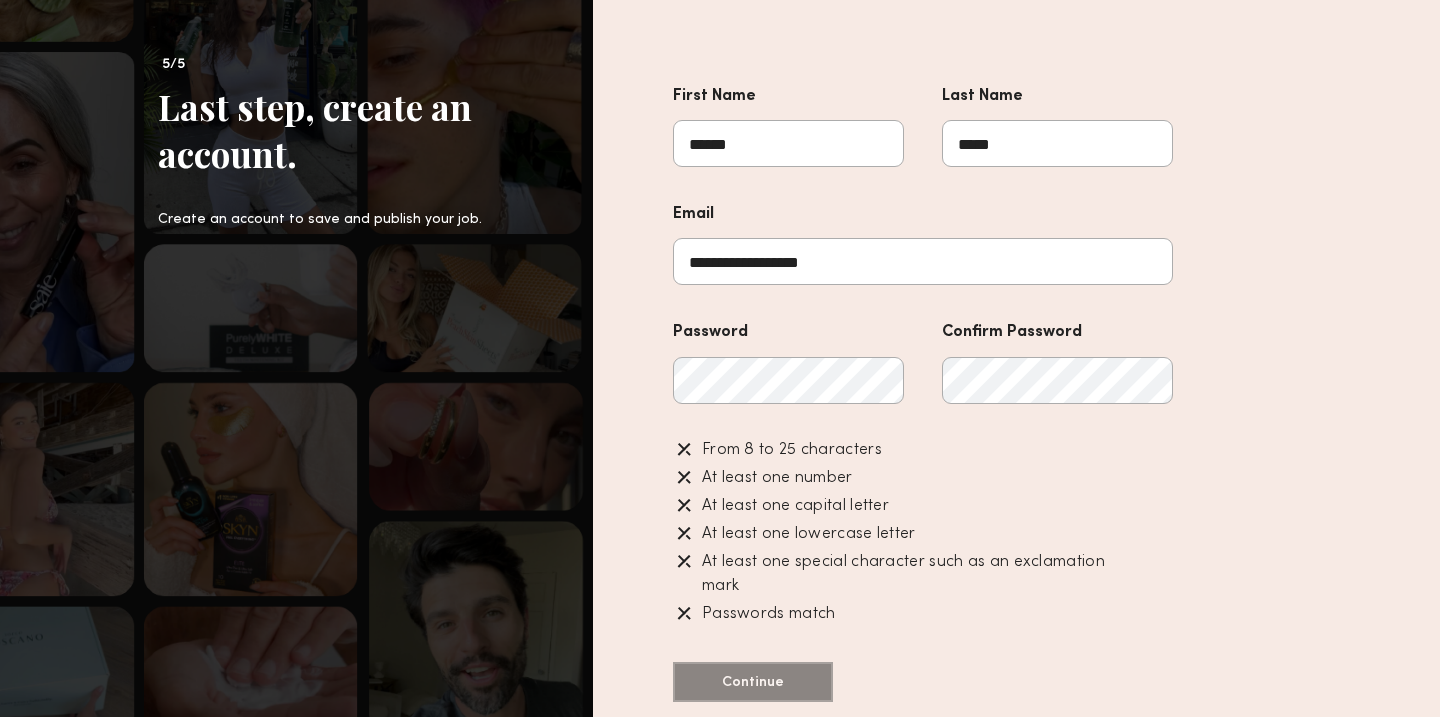 click on "**********" 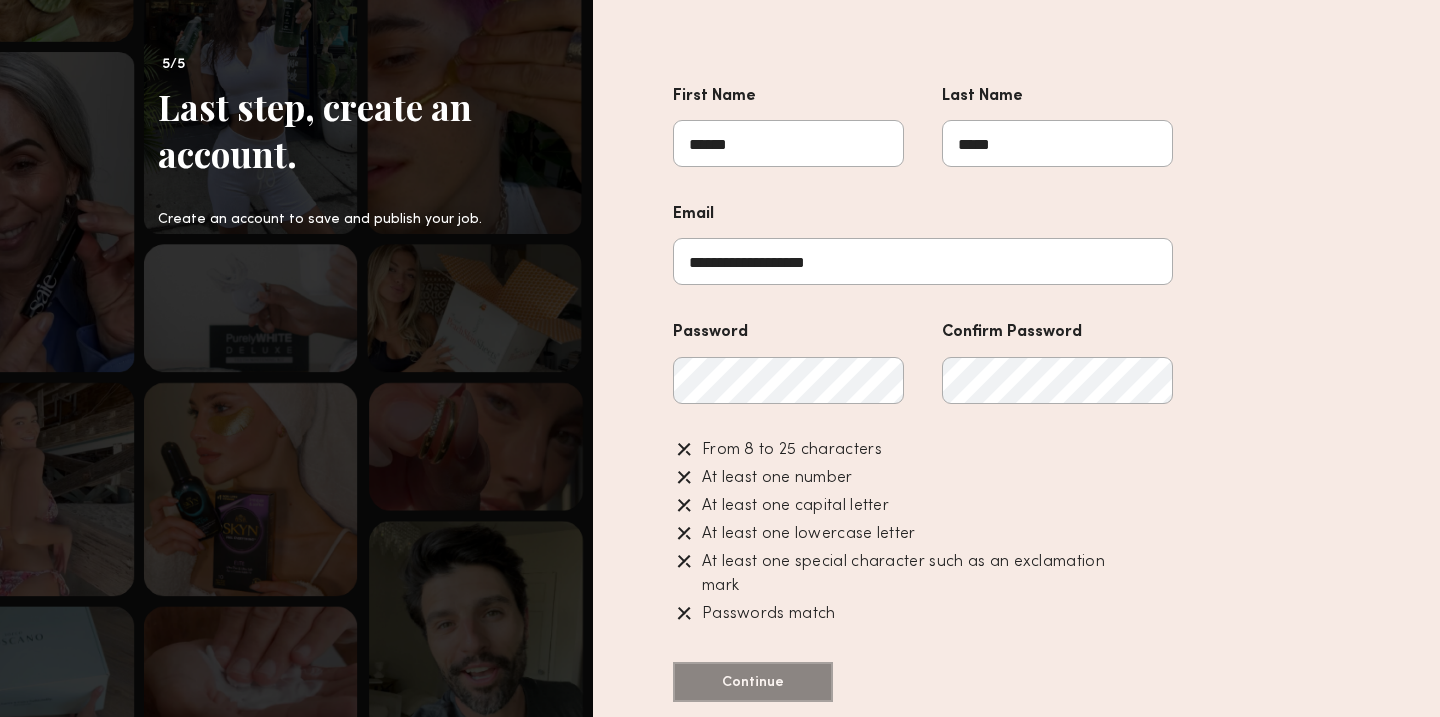 type on "**********" 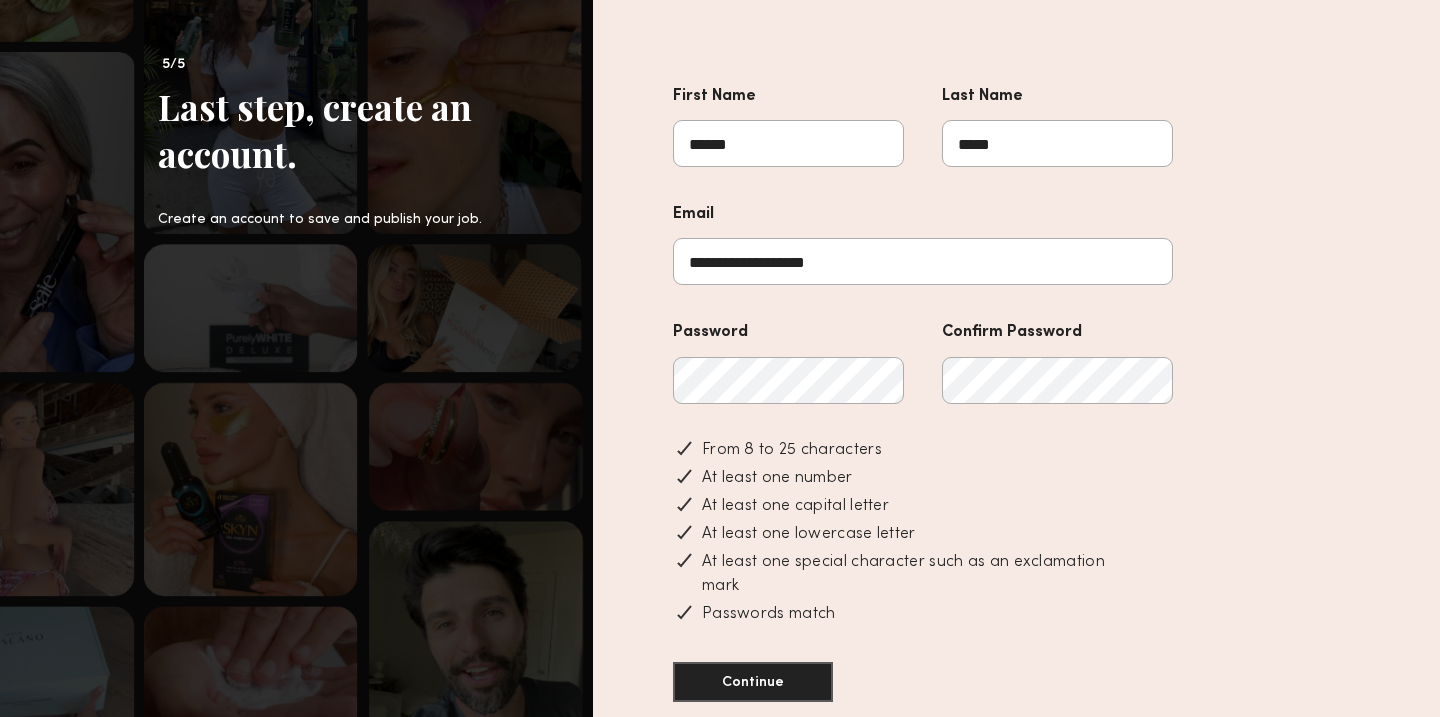 scroll, scrollTop: 191, scrollLeft: 0, axis: vertical 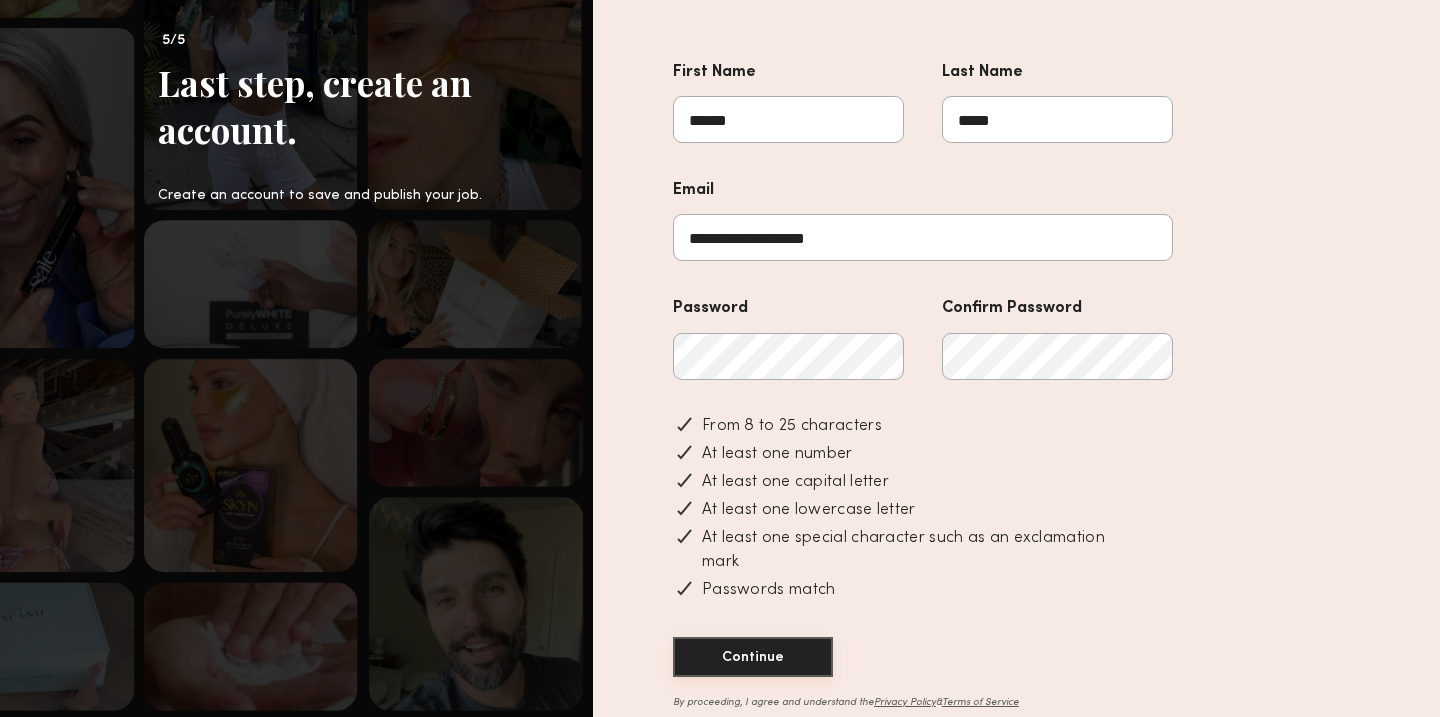click on "Continue" 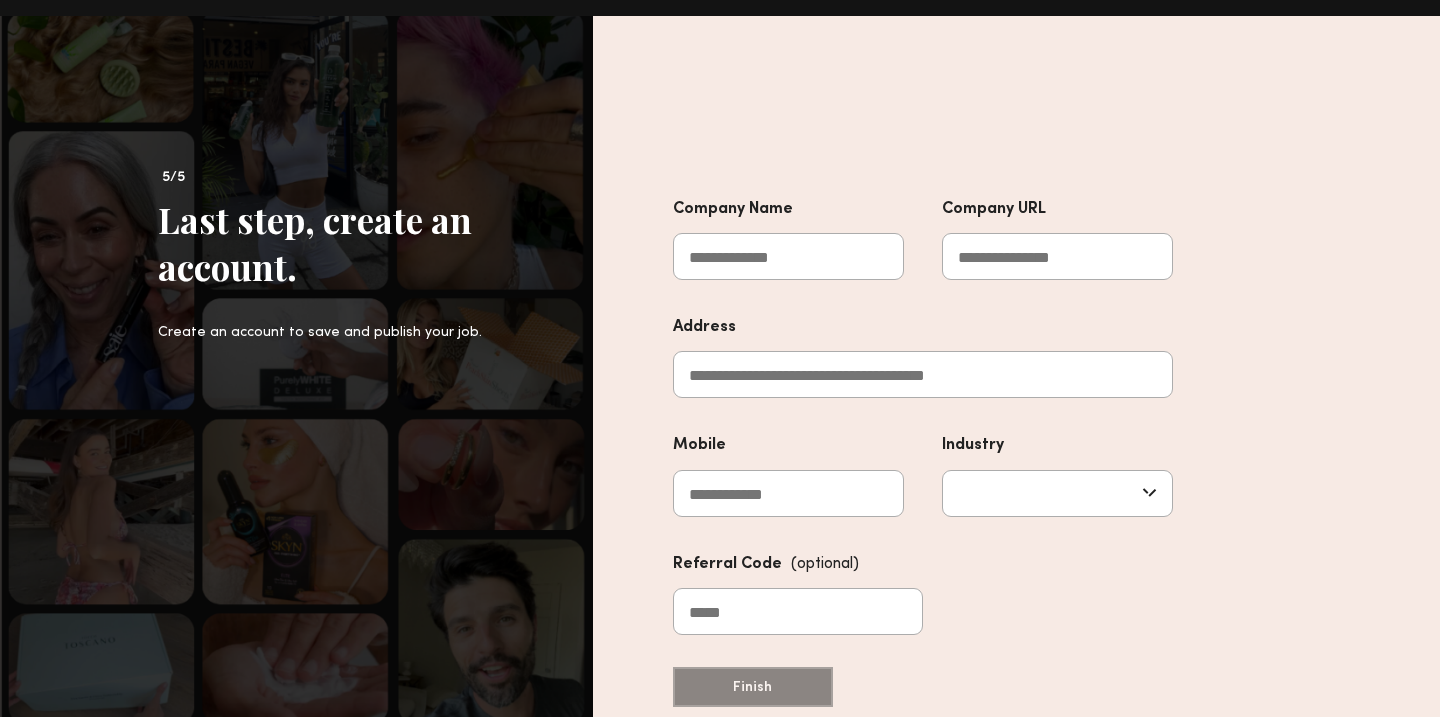click on "Company Name" 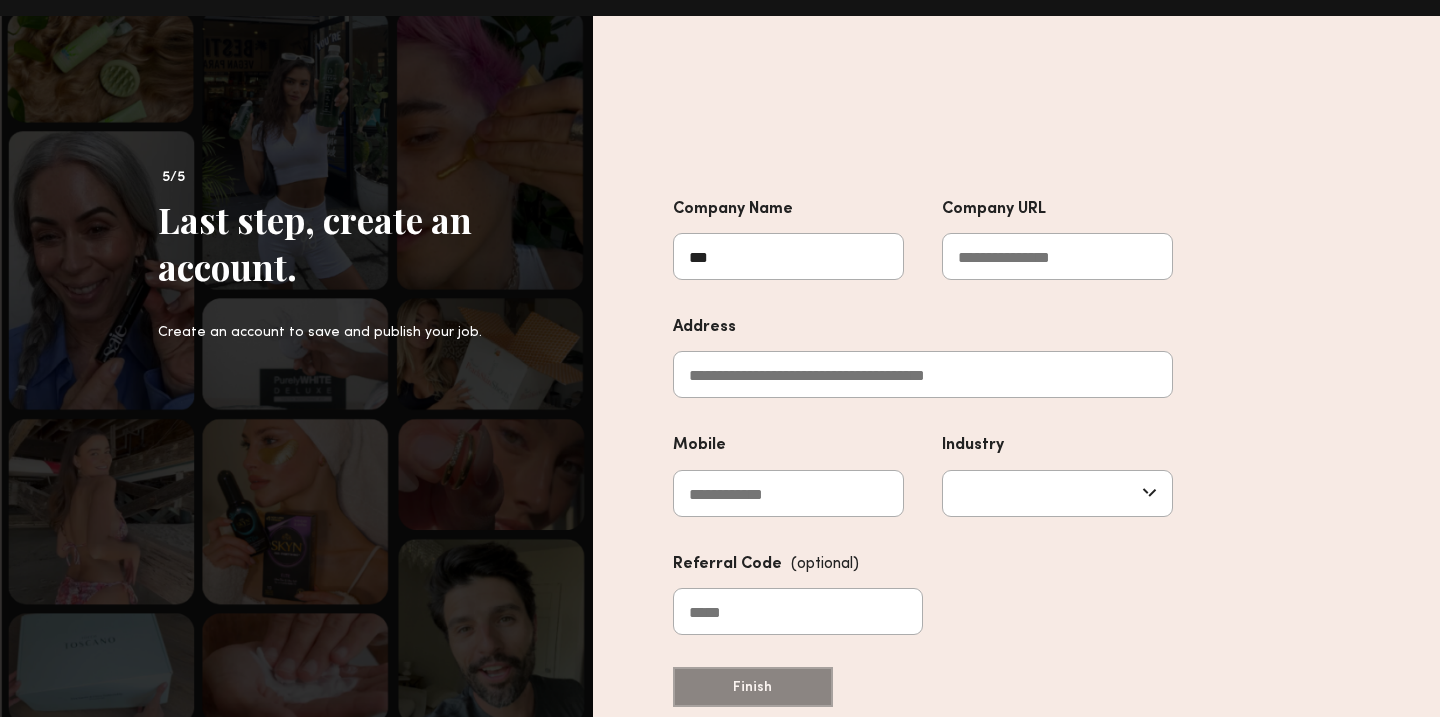 type on "***" 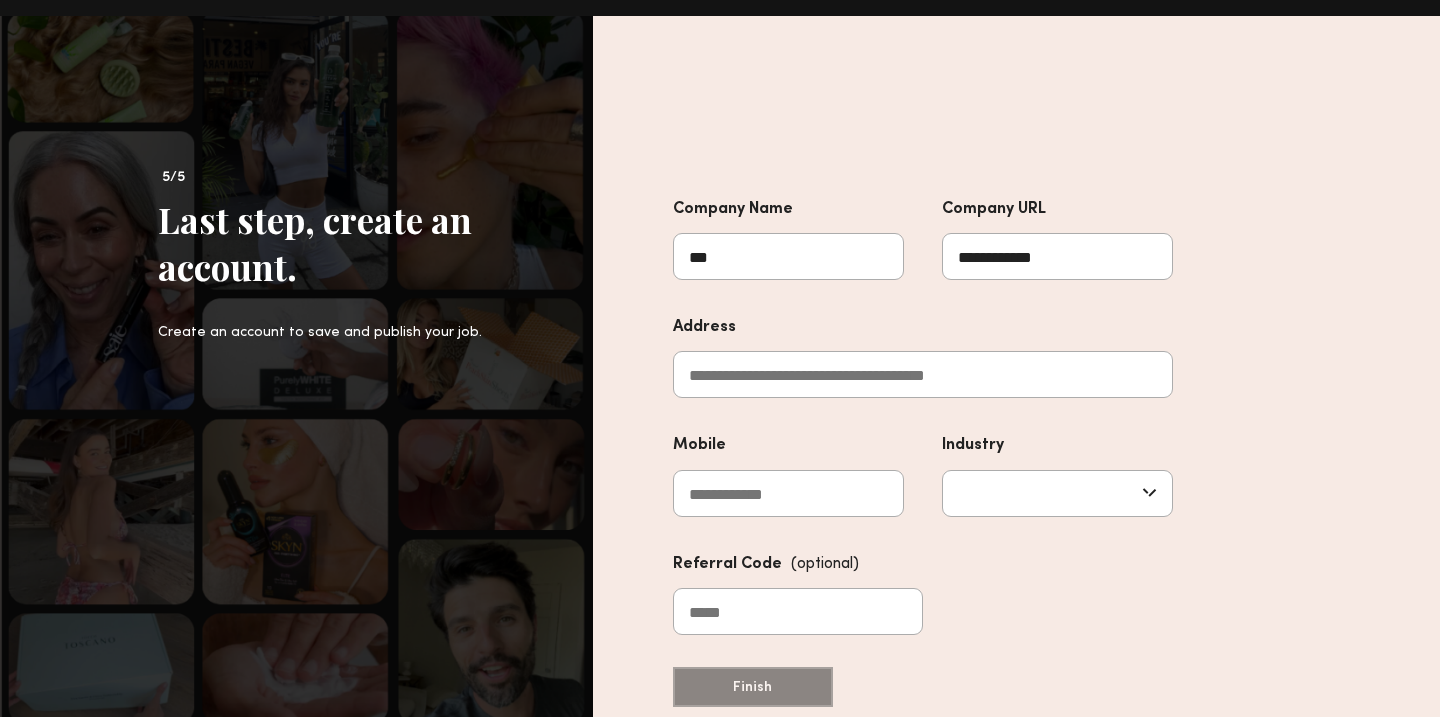type on "**********" 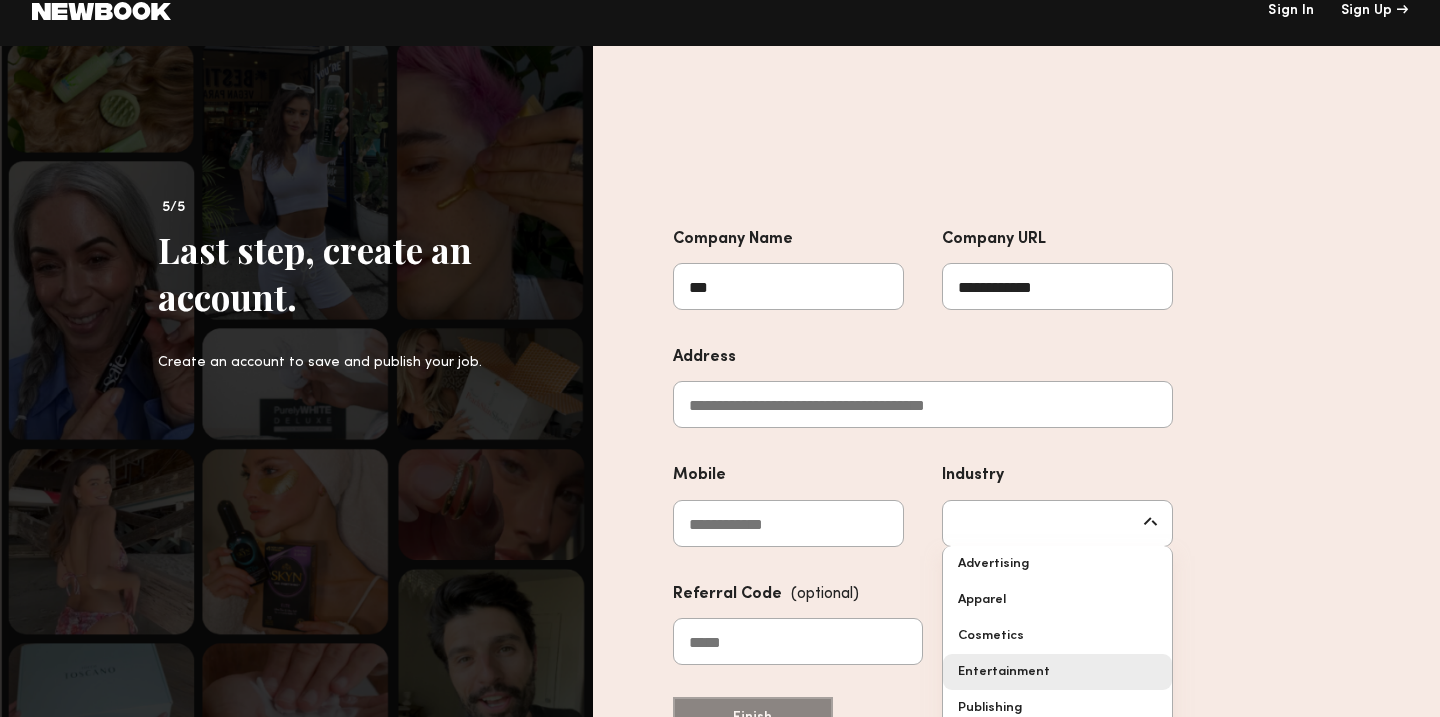 scroll, scrollTop: 106, scrollLeft: 0, axis: vertical 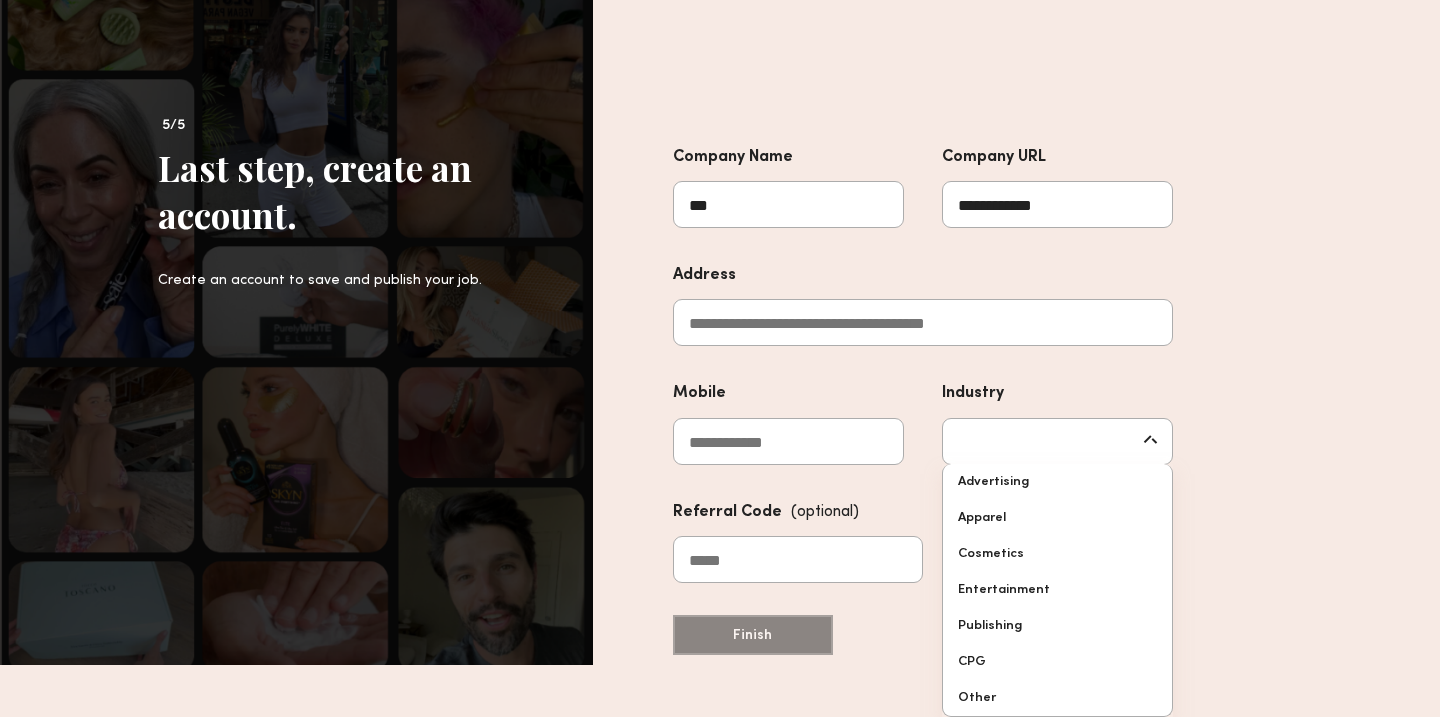 type on "***" 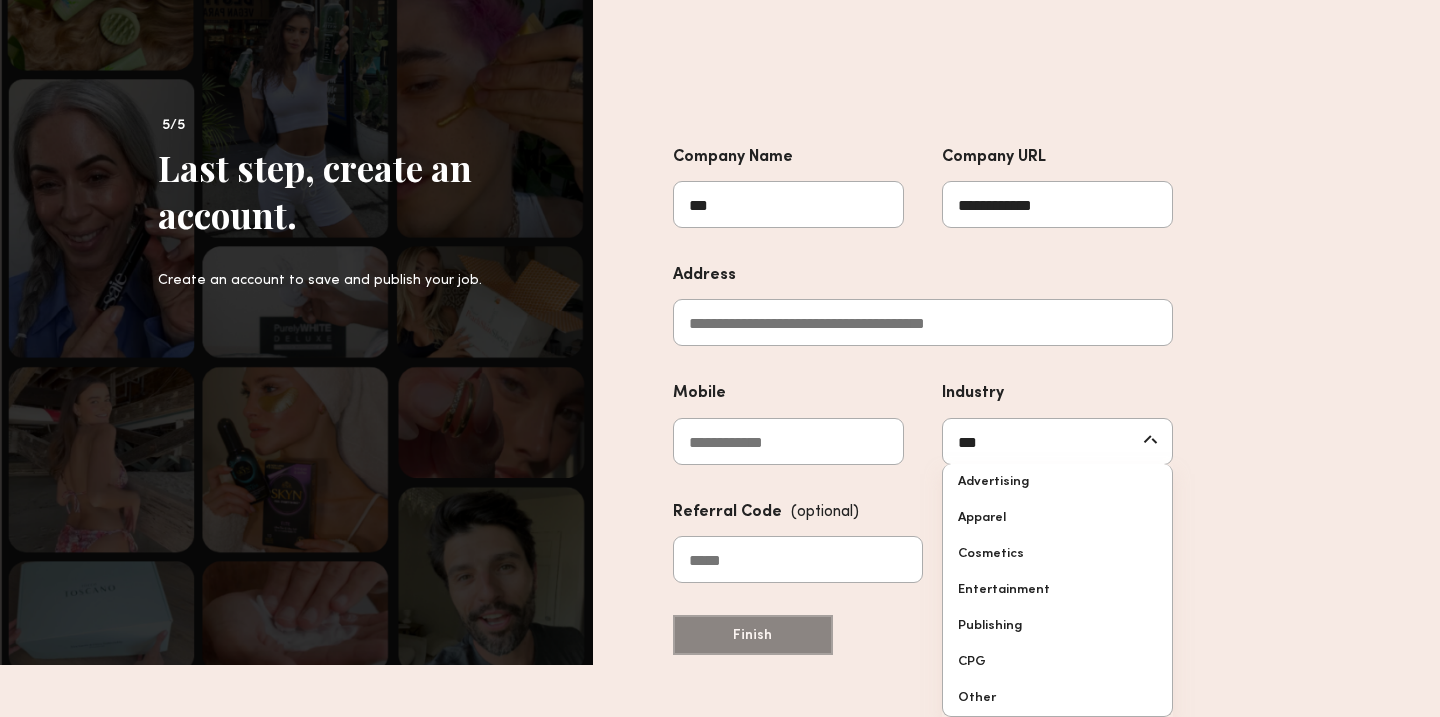 scroll, scrollTop: 54, scrollLeft: 0, axis: vertical 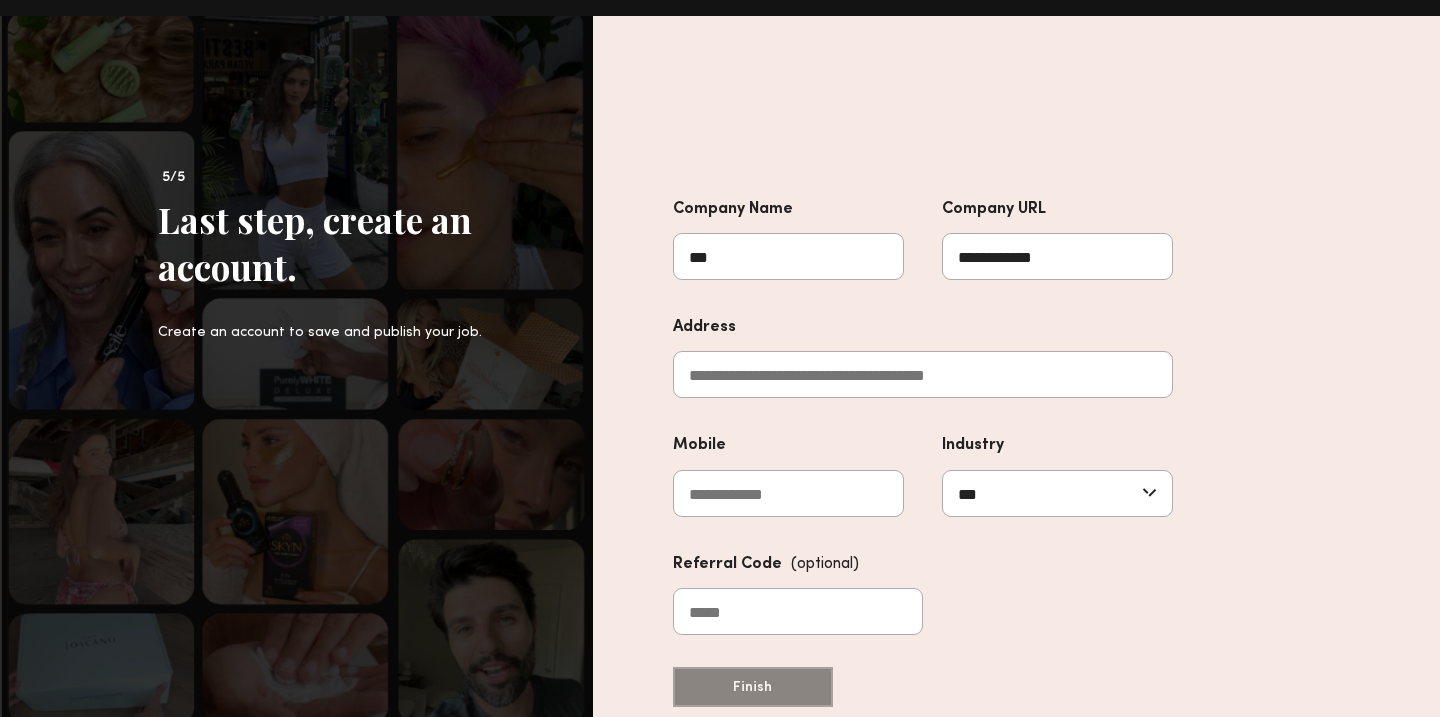 click on "**********" 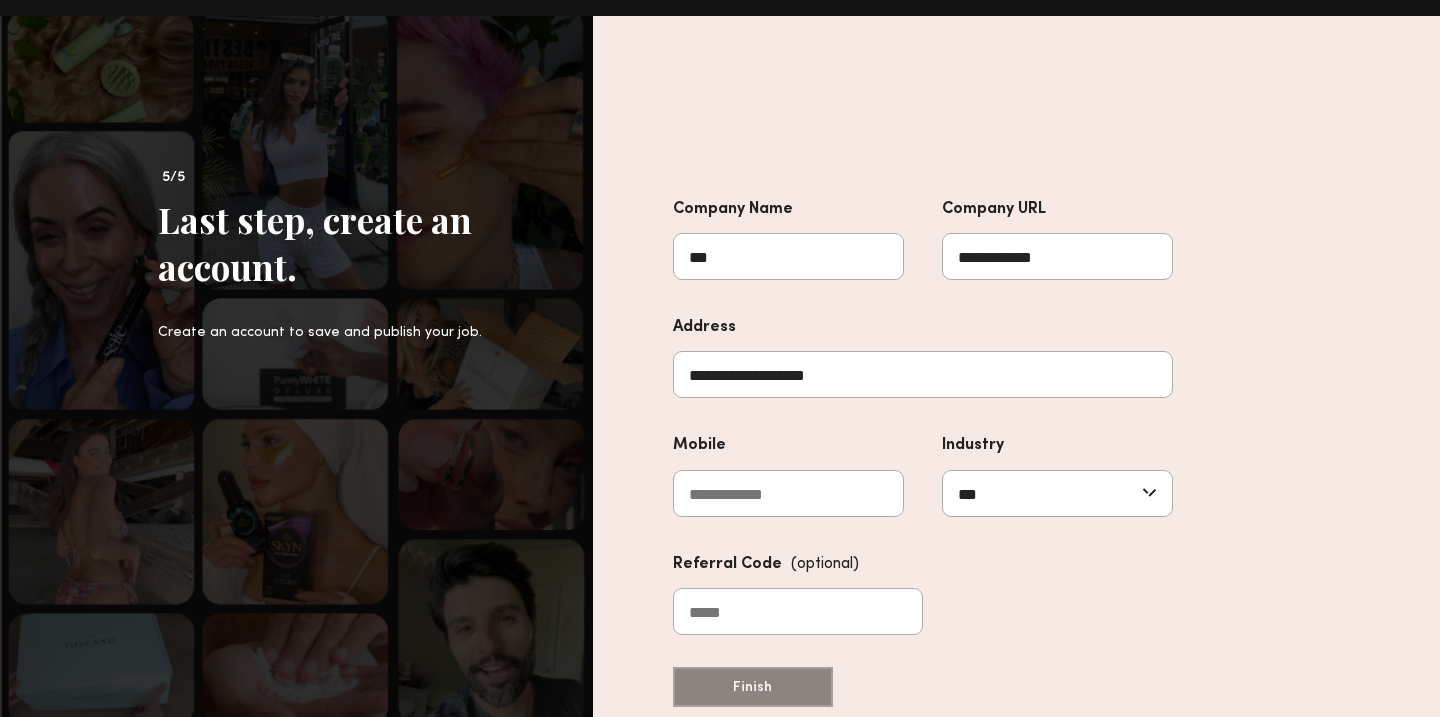 type on "**********" 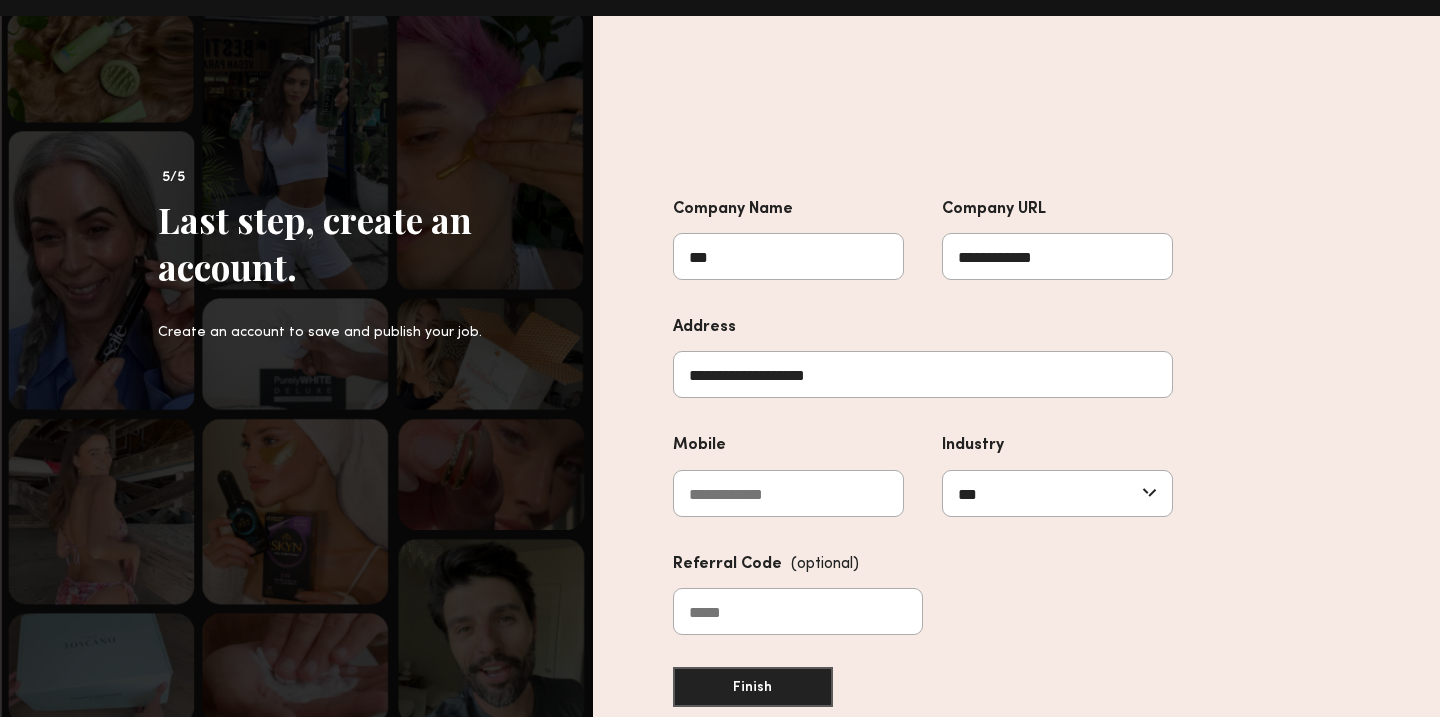 click on "Referral Code  (optional)" 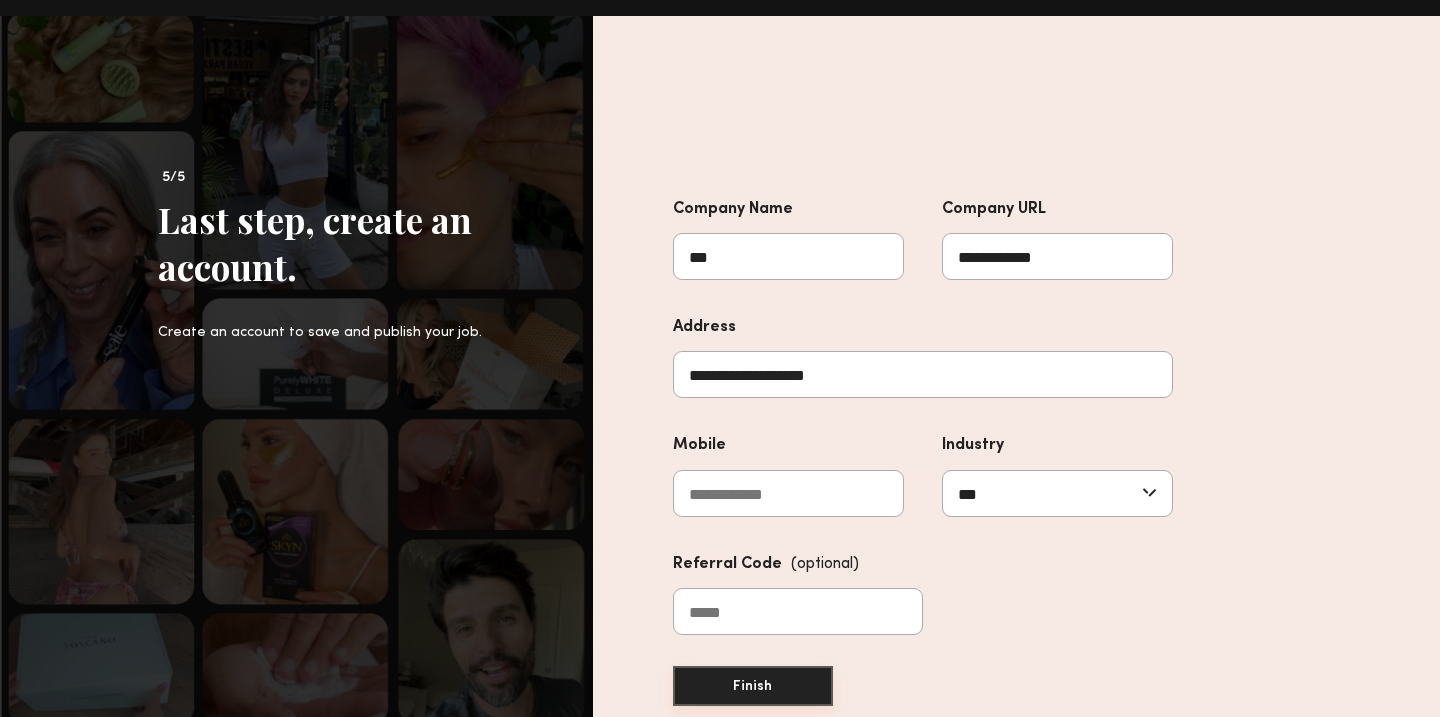 click on "Finish" 